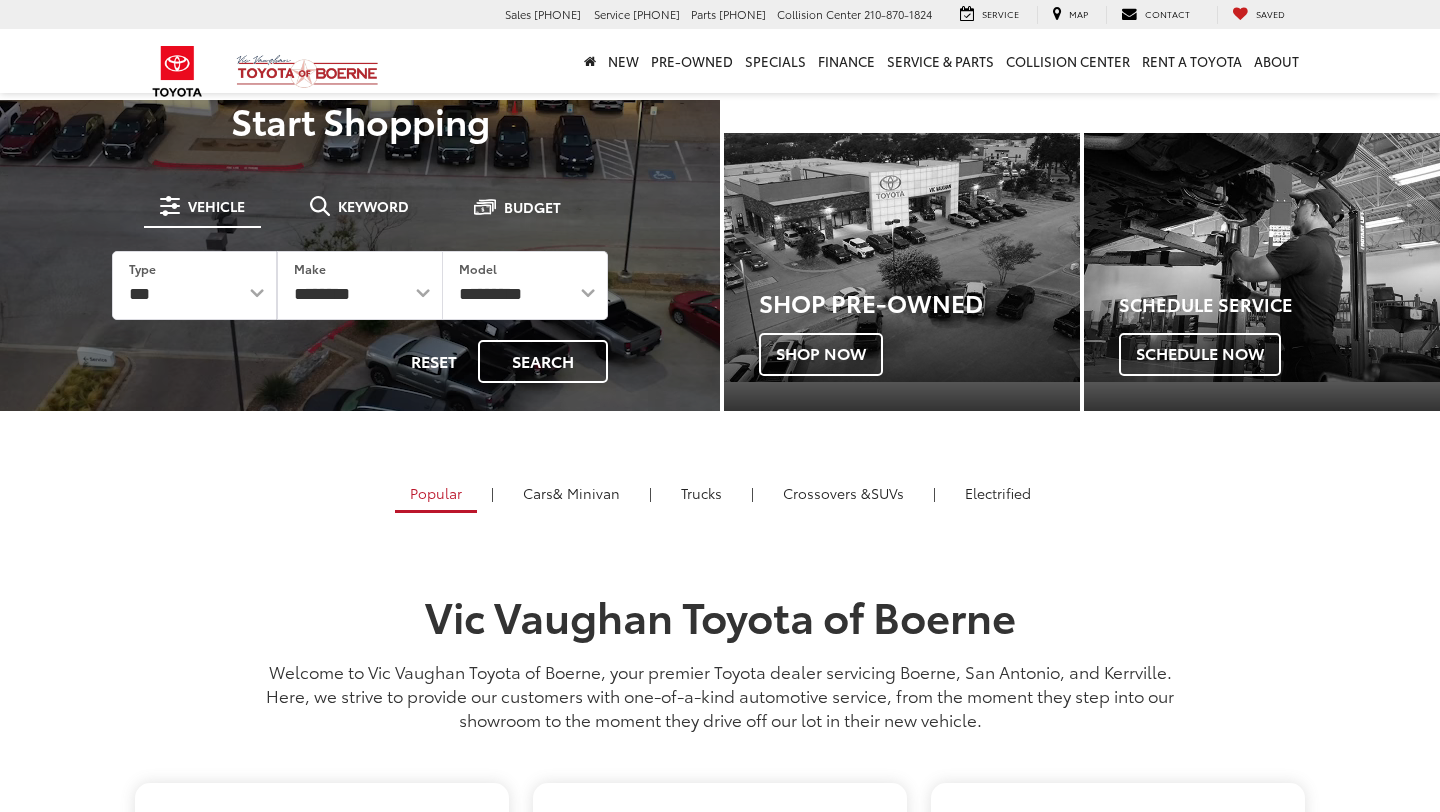 scroll, scrollTop: 0, scrollLeft: 0, axis: both 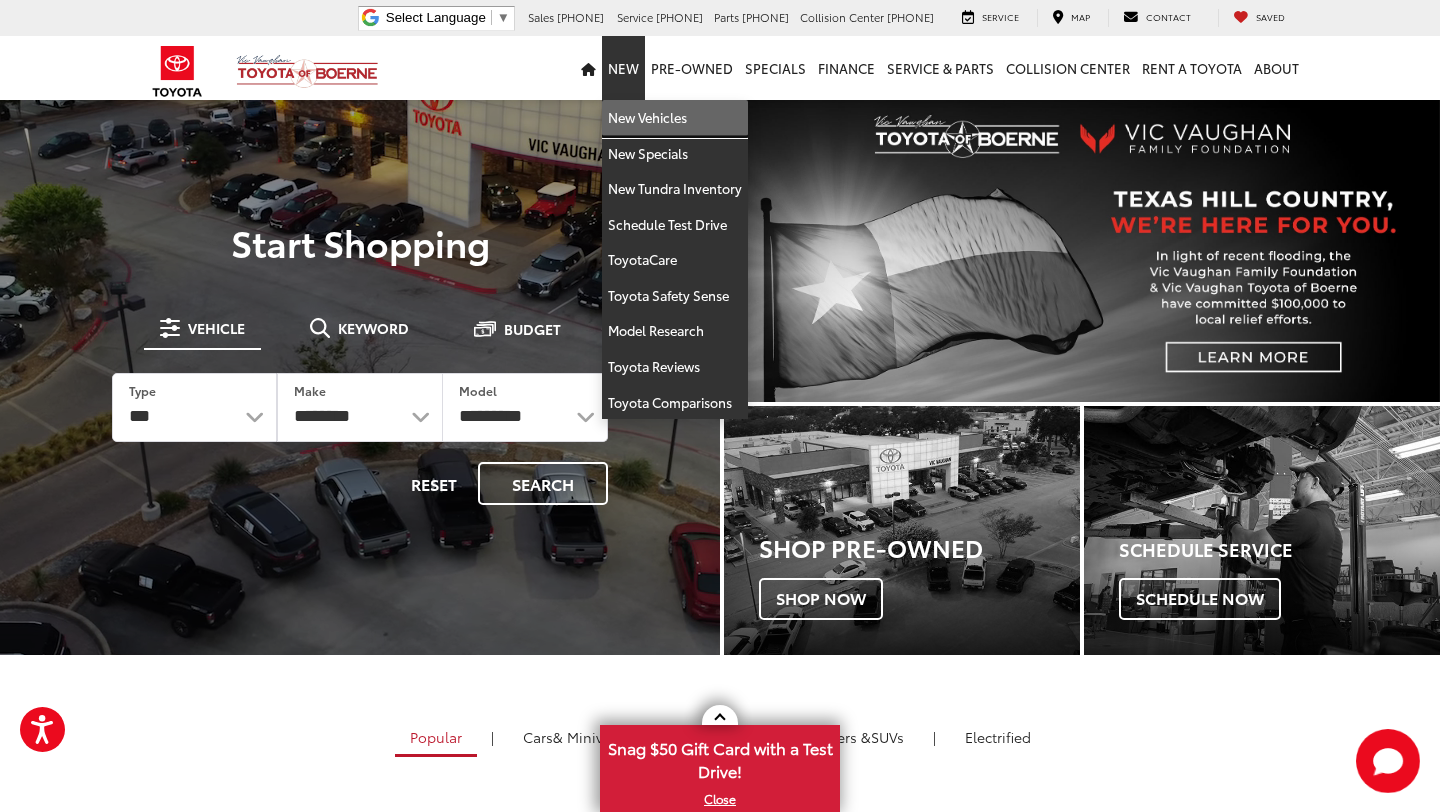 click on "New Vehicles" at bounding box center (675, 118) 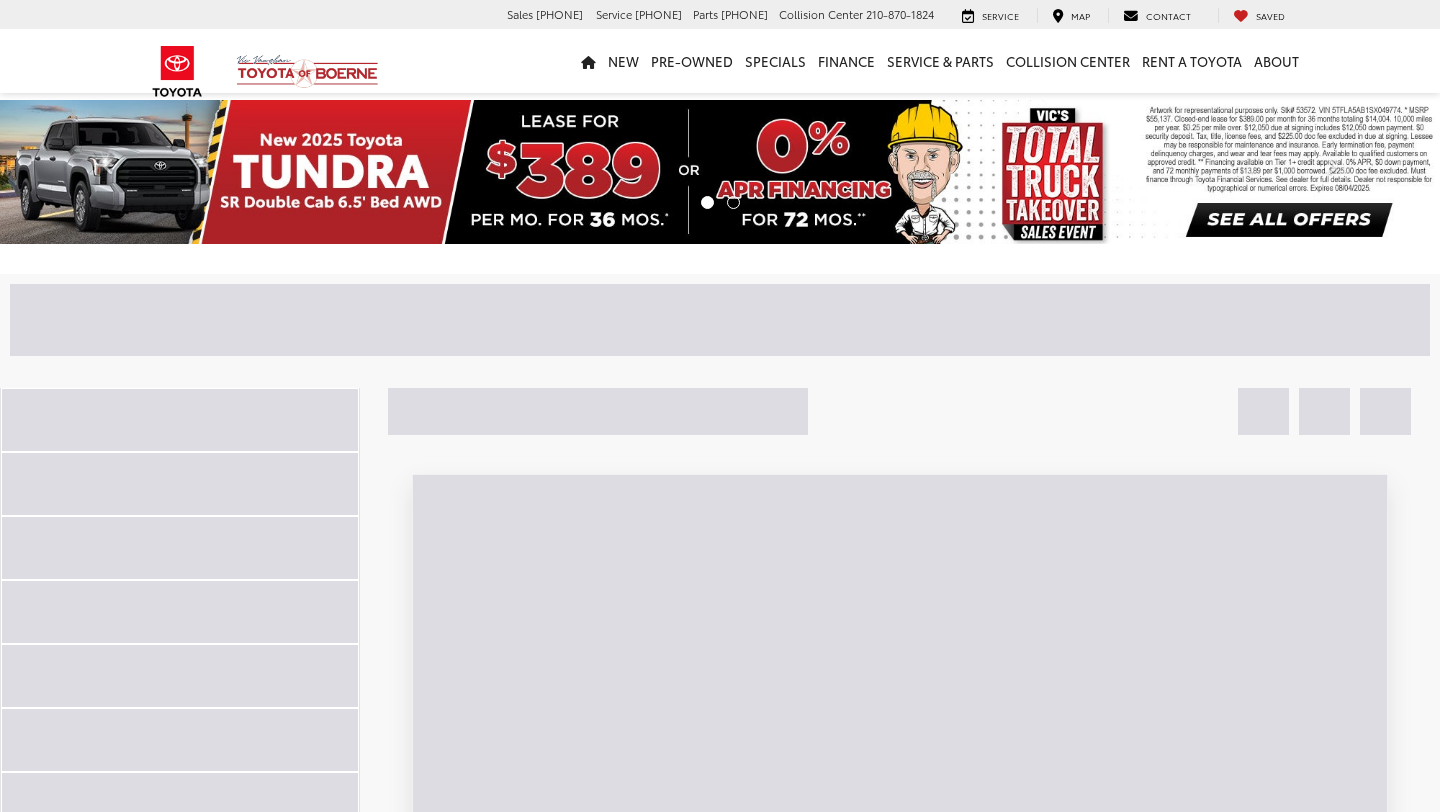 scroll, scrollTop: 0, scrollLeft: 0, axis: both 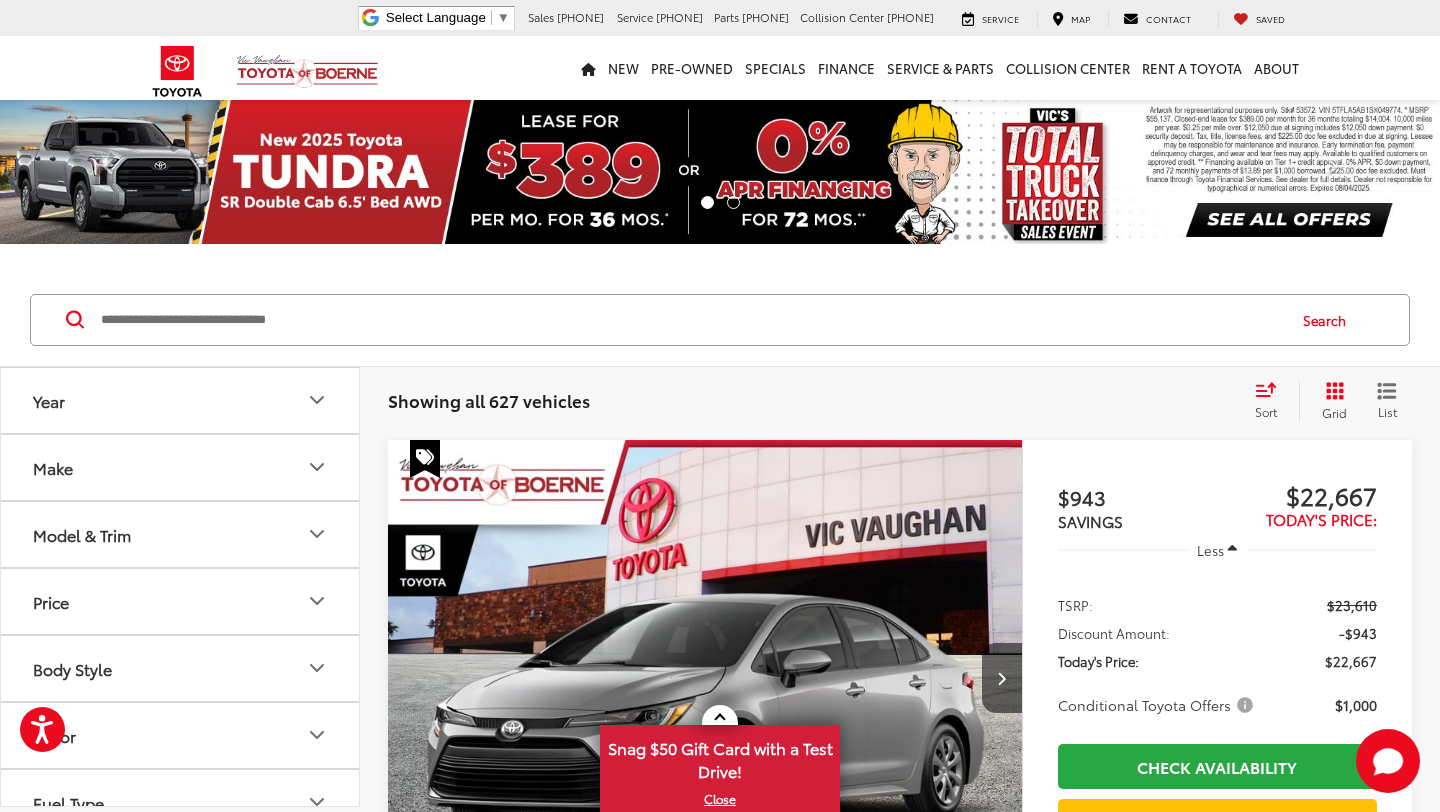 click 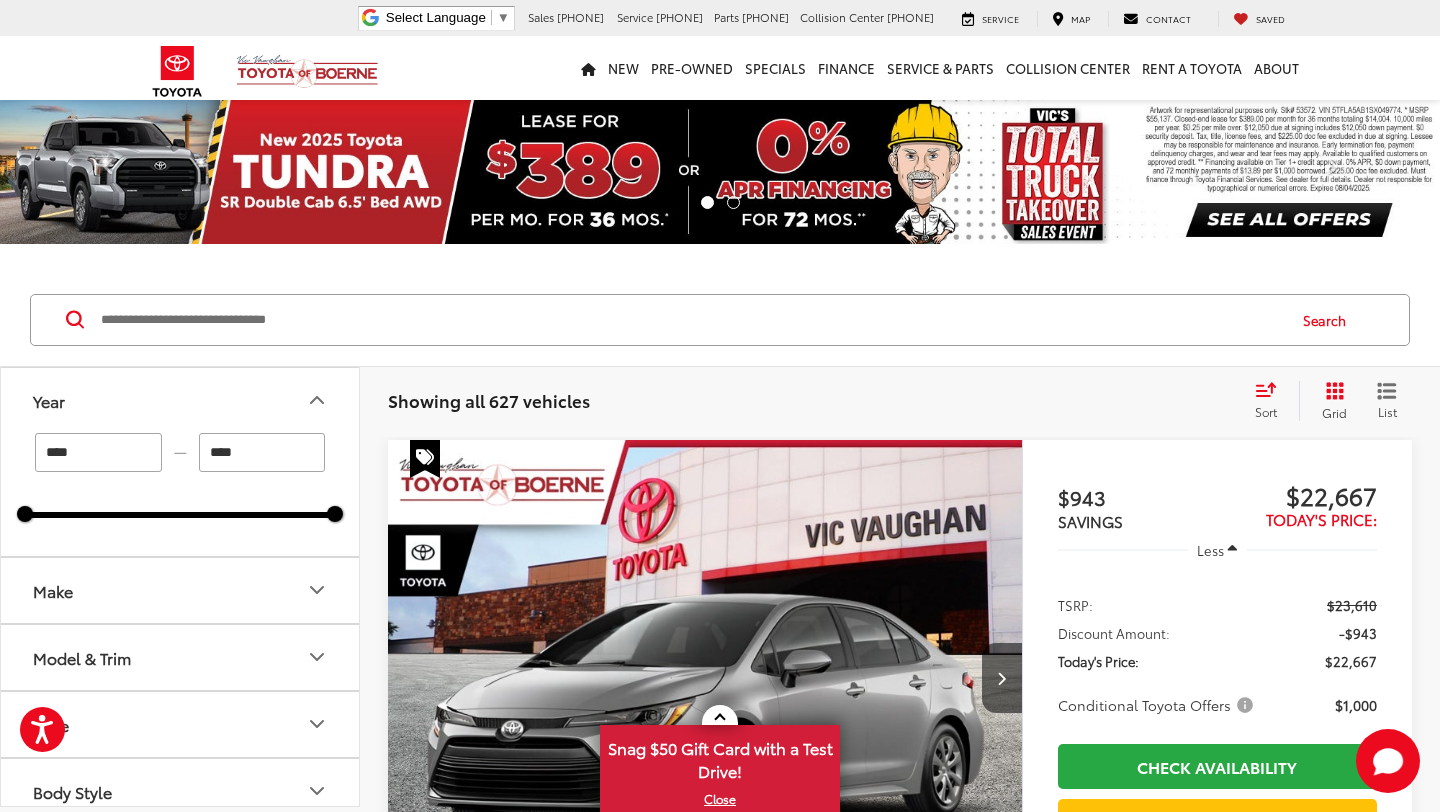 click on "Search" at bounding box center [720, 320] 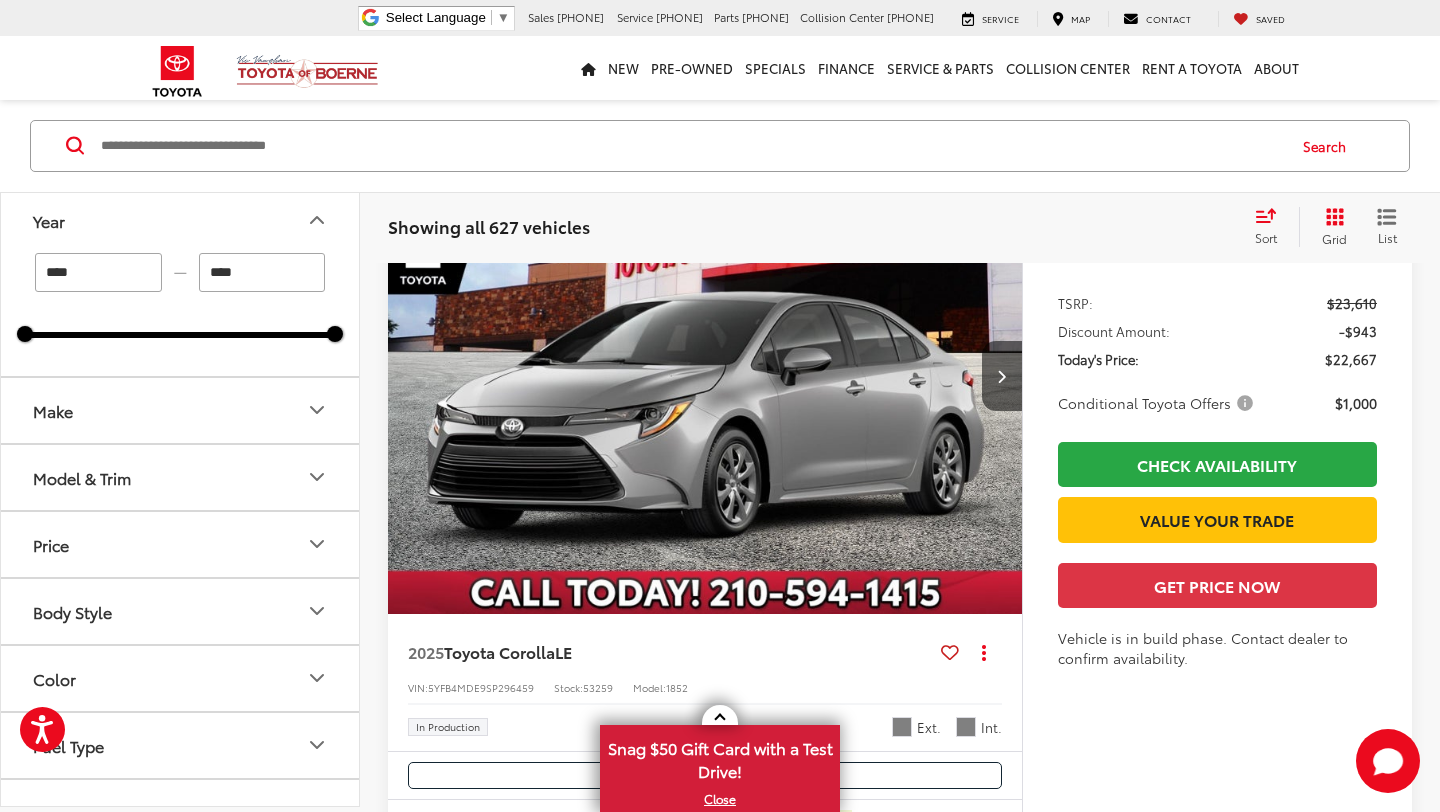 scroll, scrollTop: 305, scrollLeft: 0, axis: vertical 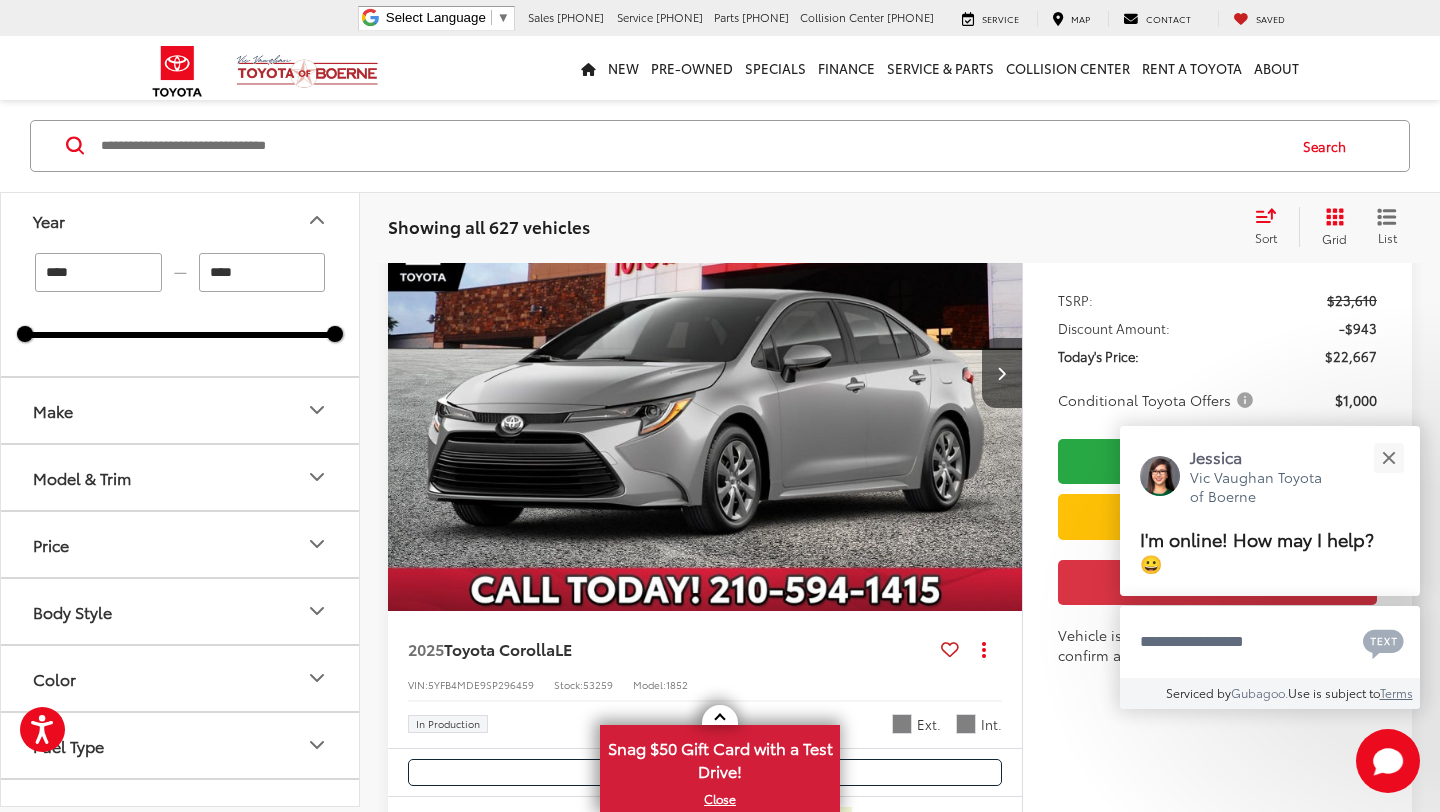click on "Make" at bounding box center [181, 410] 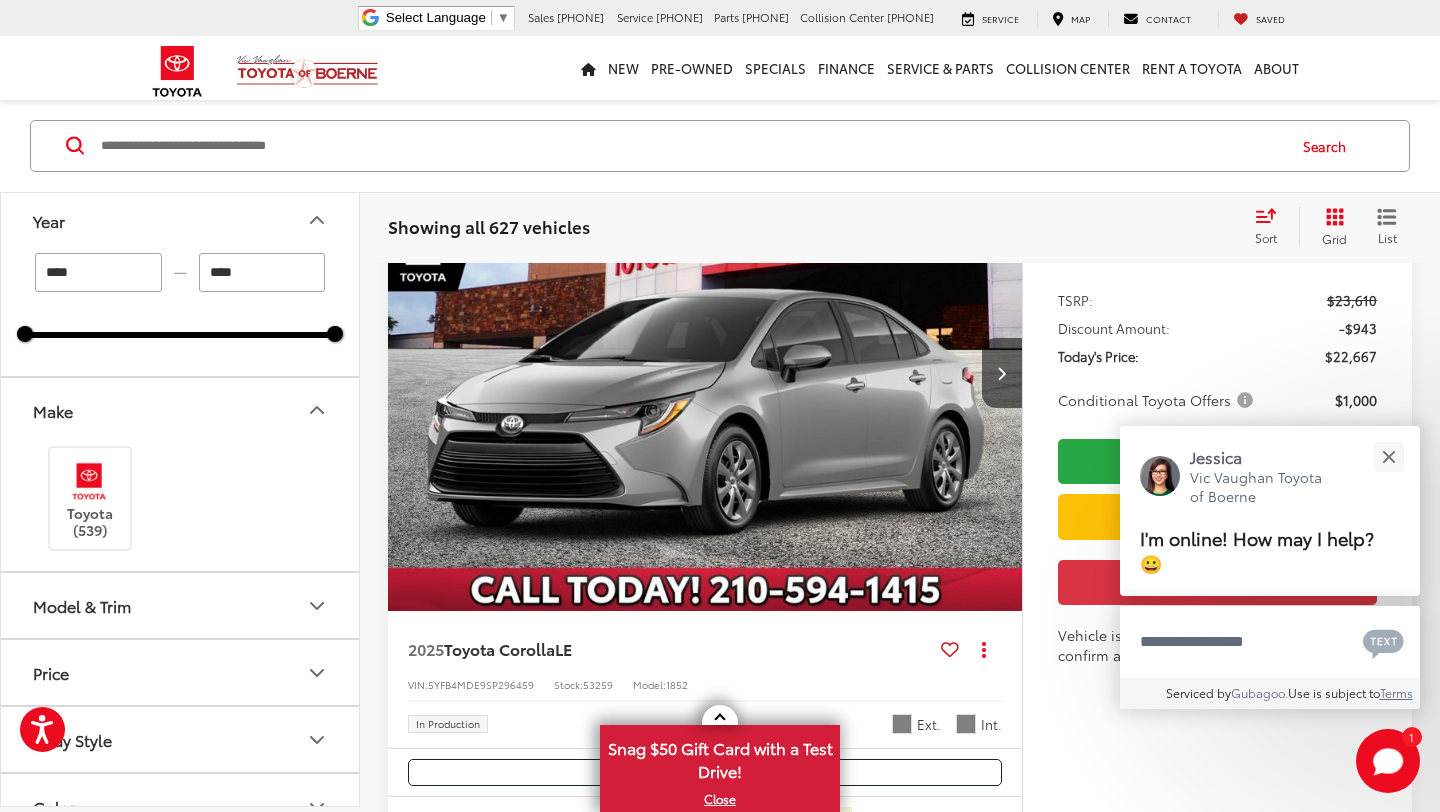 click 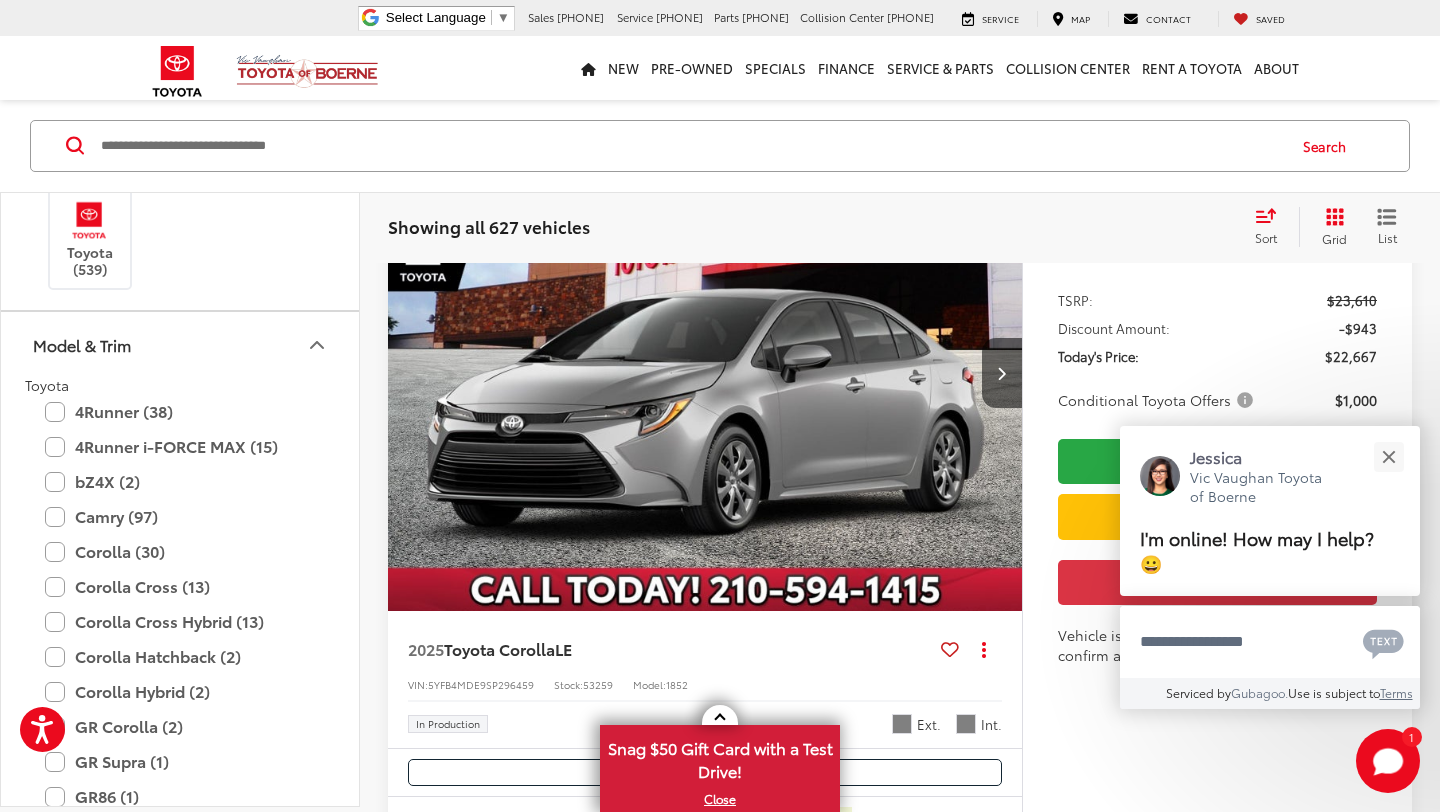 scroll, scrollTop: 287, scrollLeft: 0, axis: vertical 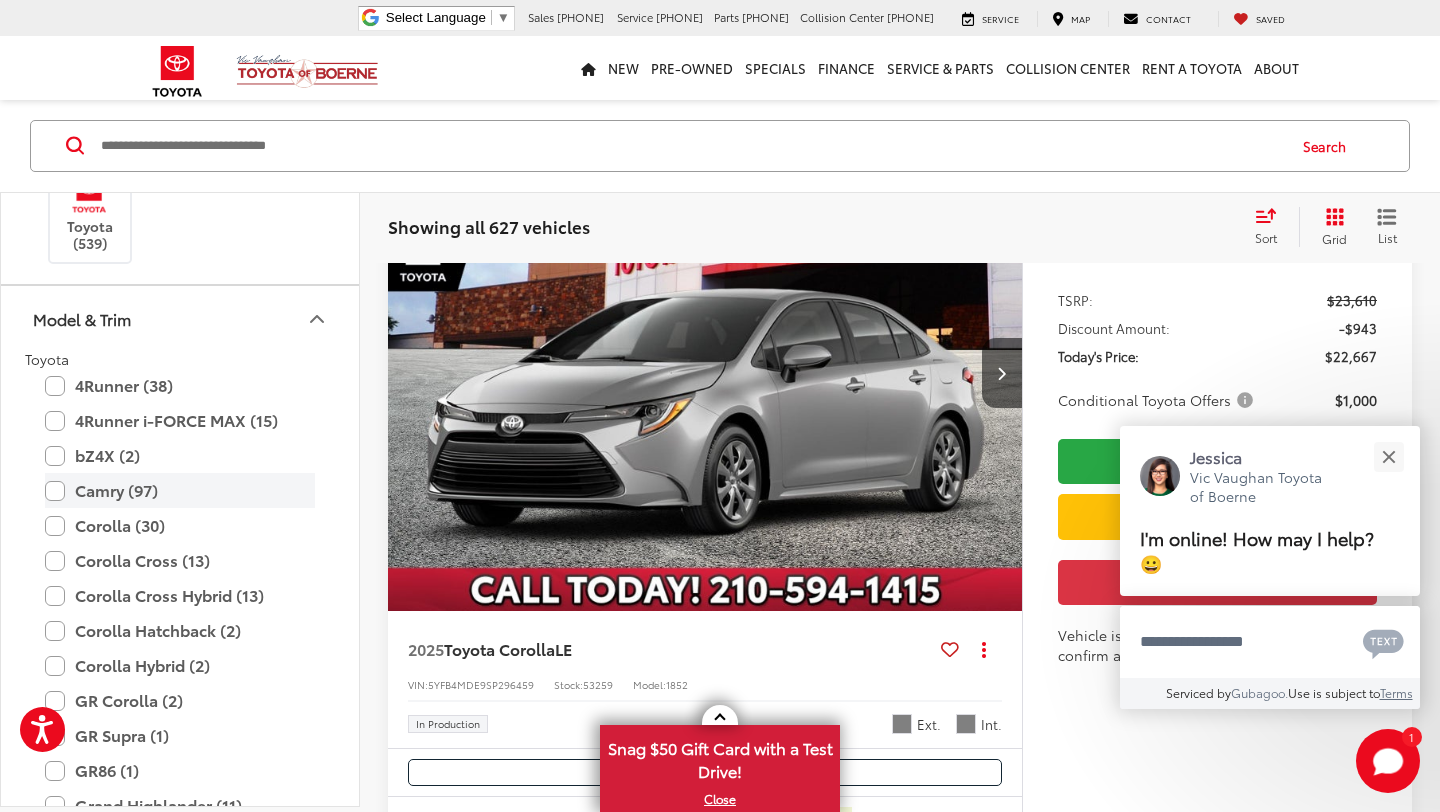 click on "Camry (97)" at bounding box center (180, 490) 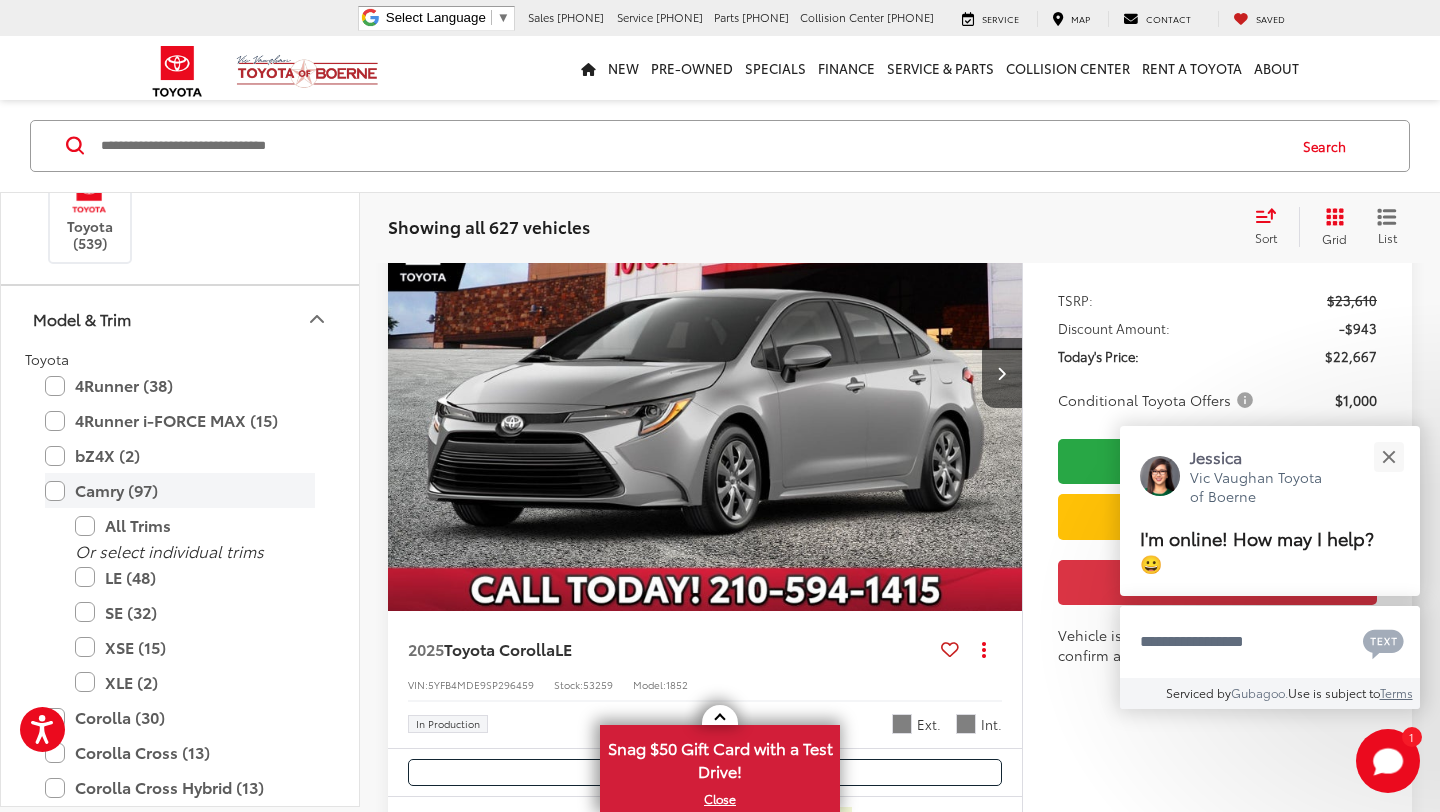 type on "****" 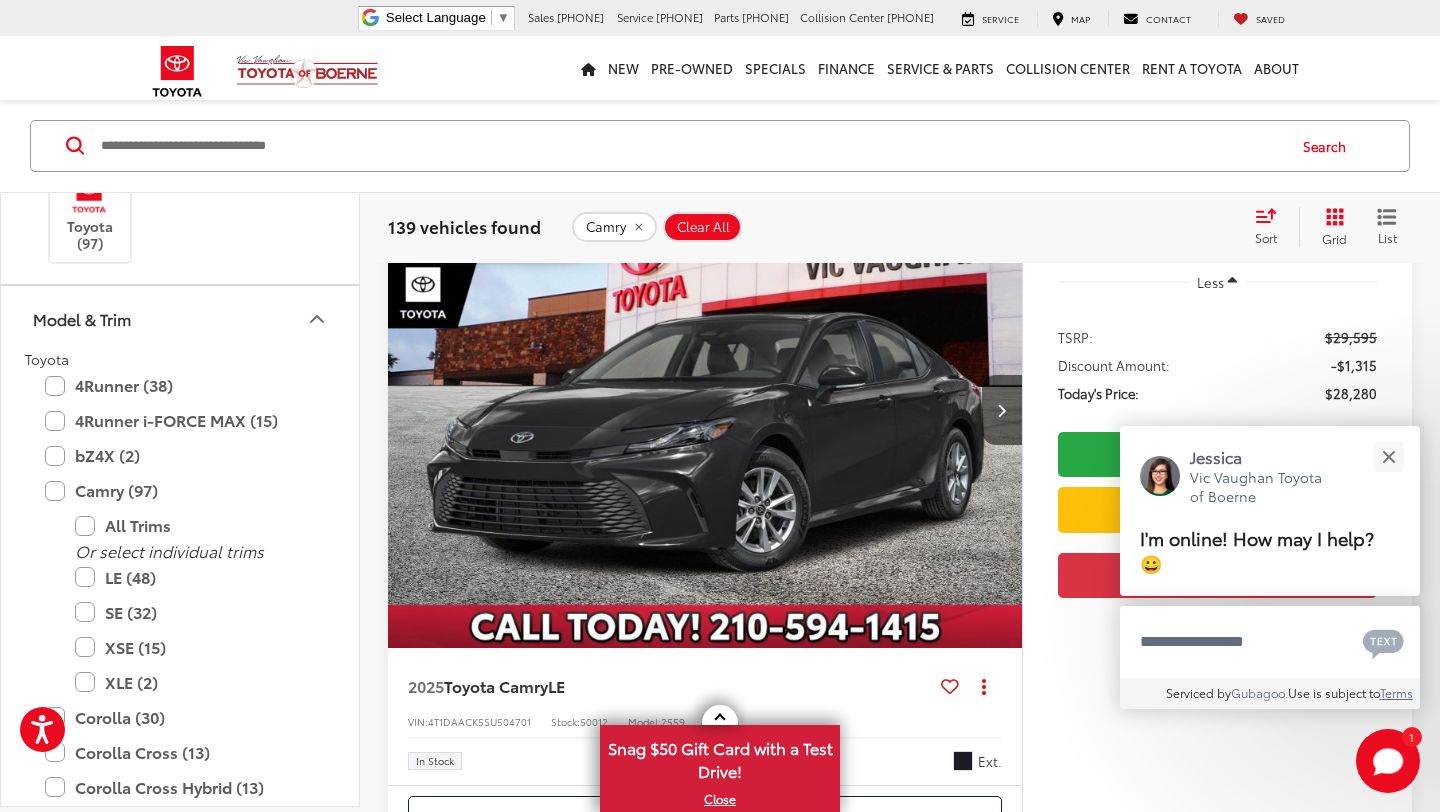 scroll, scrollTop: 174, scrollLeft: 0, axis: vertical 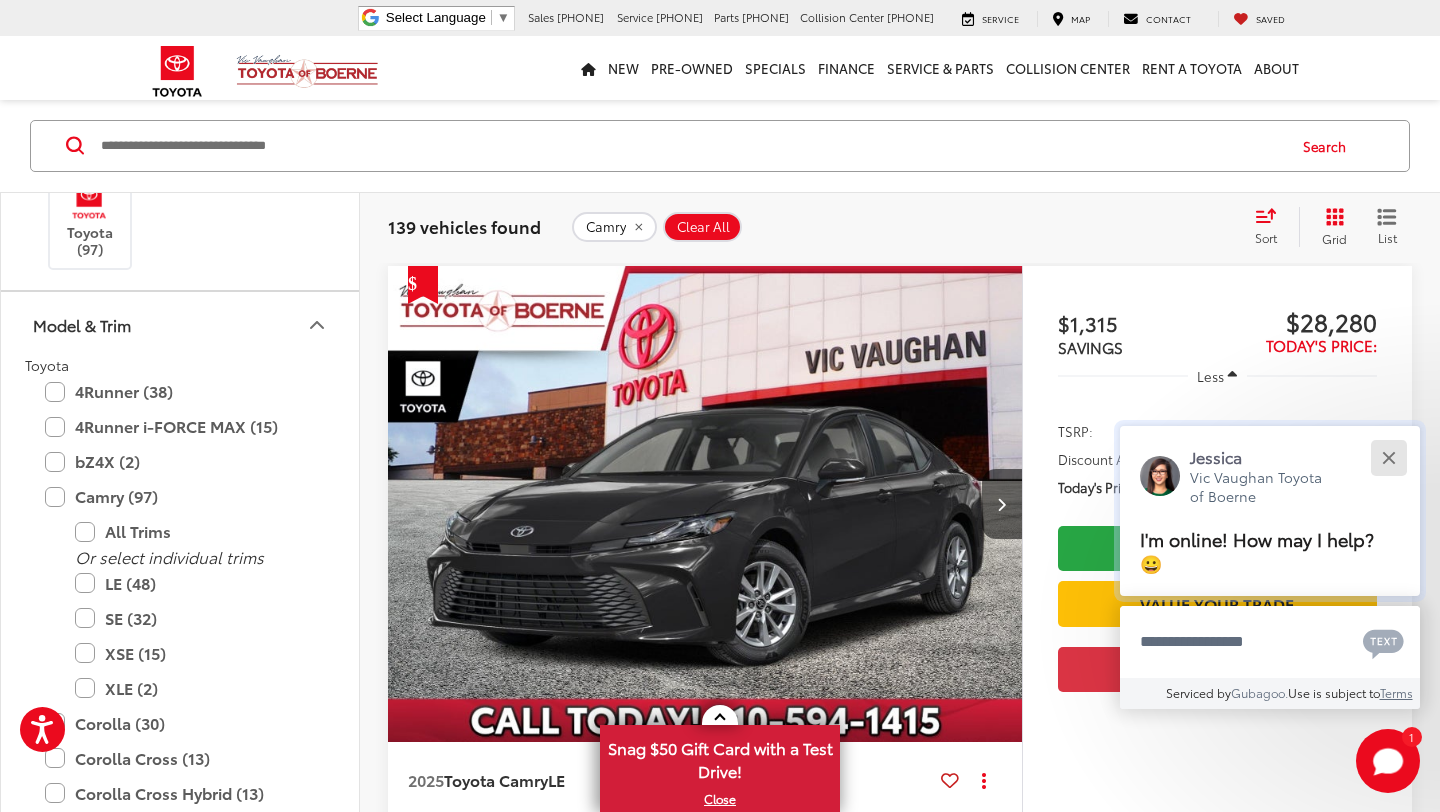 click at bounding box center (1388, 457) 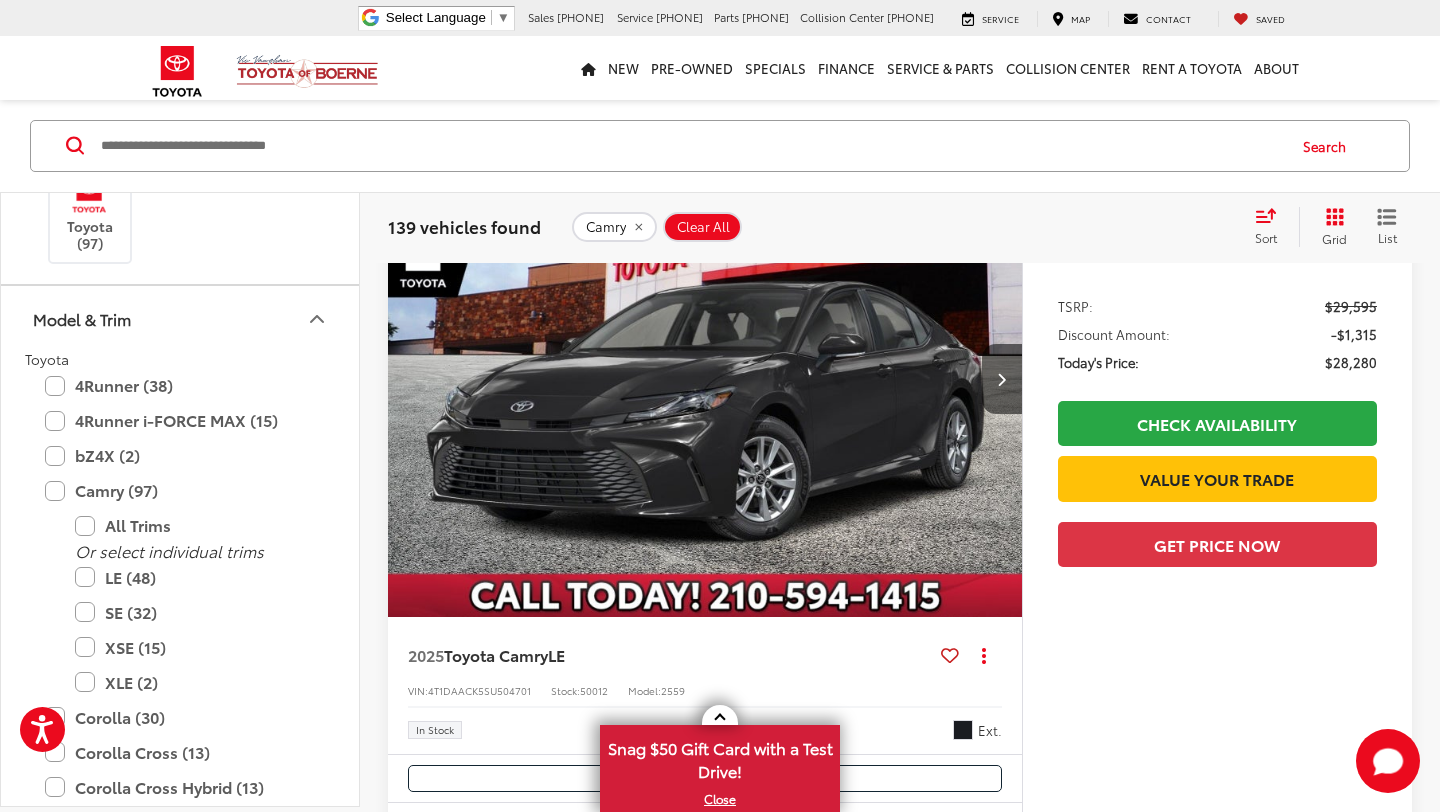 scroll, scrollTop: 376, scrollLeft: 0, axis: vertical 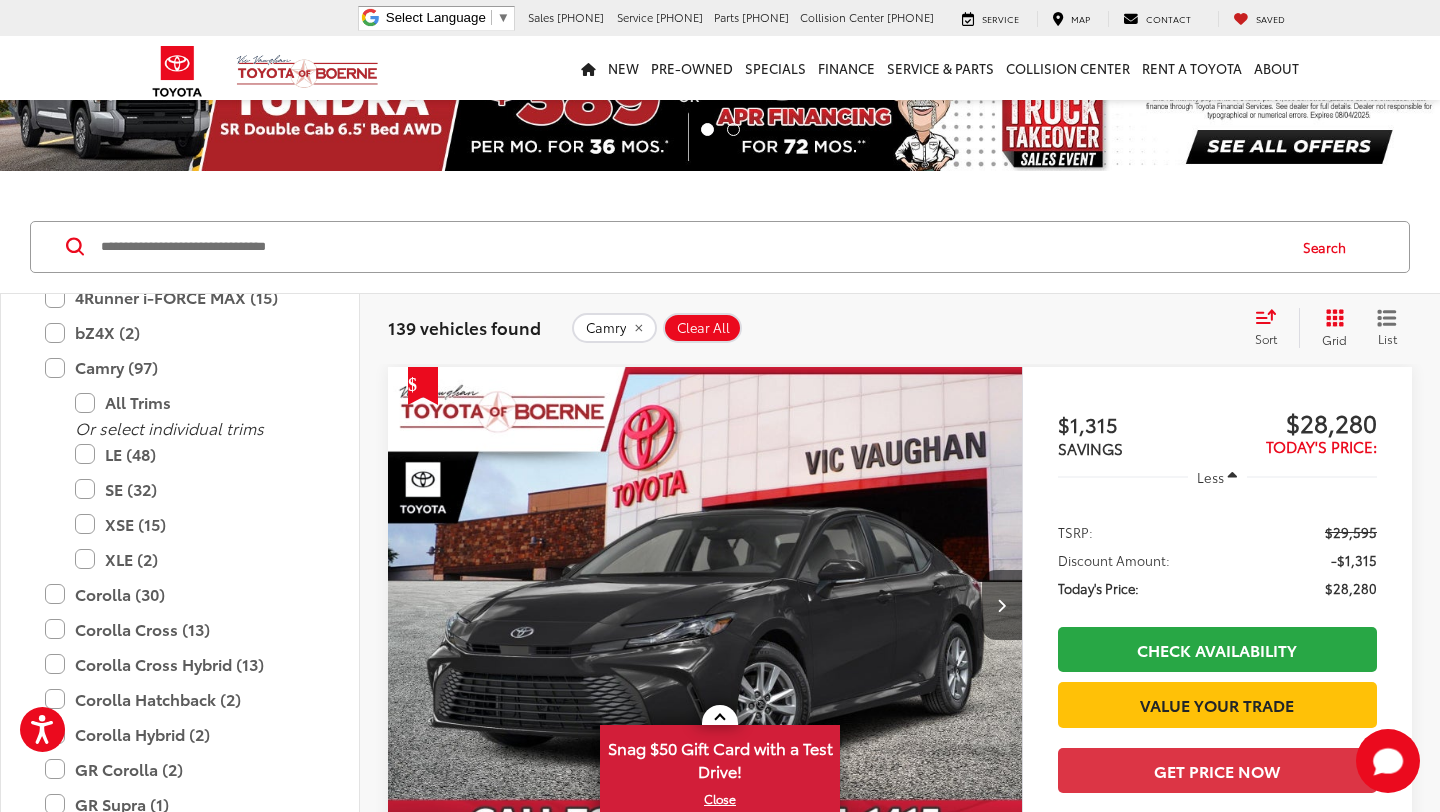 click 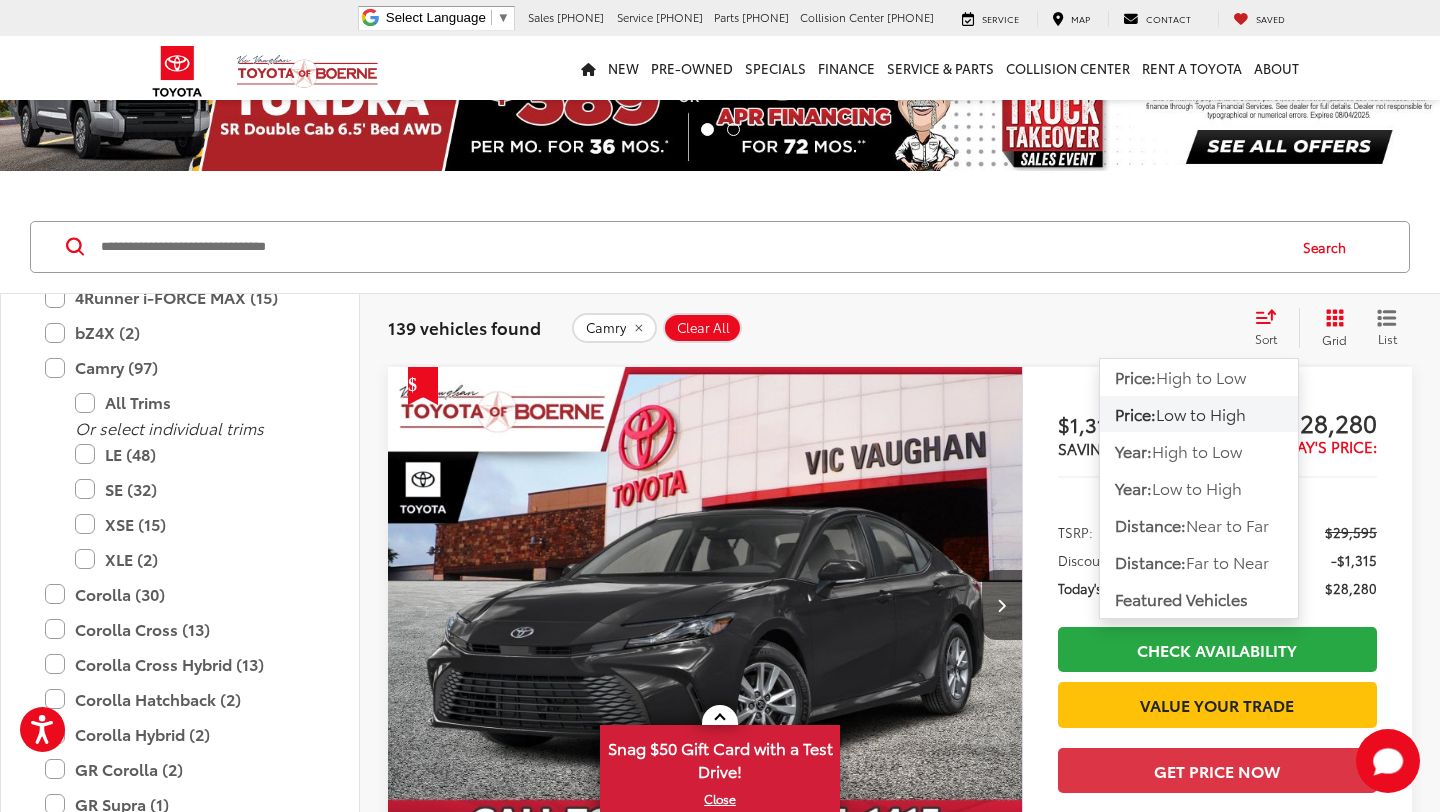 click on "Low to High" at bounding box center (1201, 413) 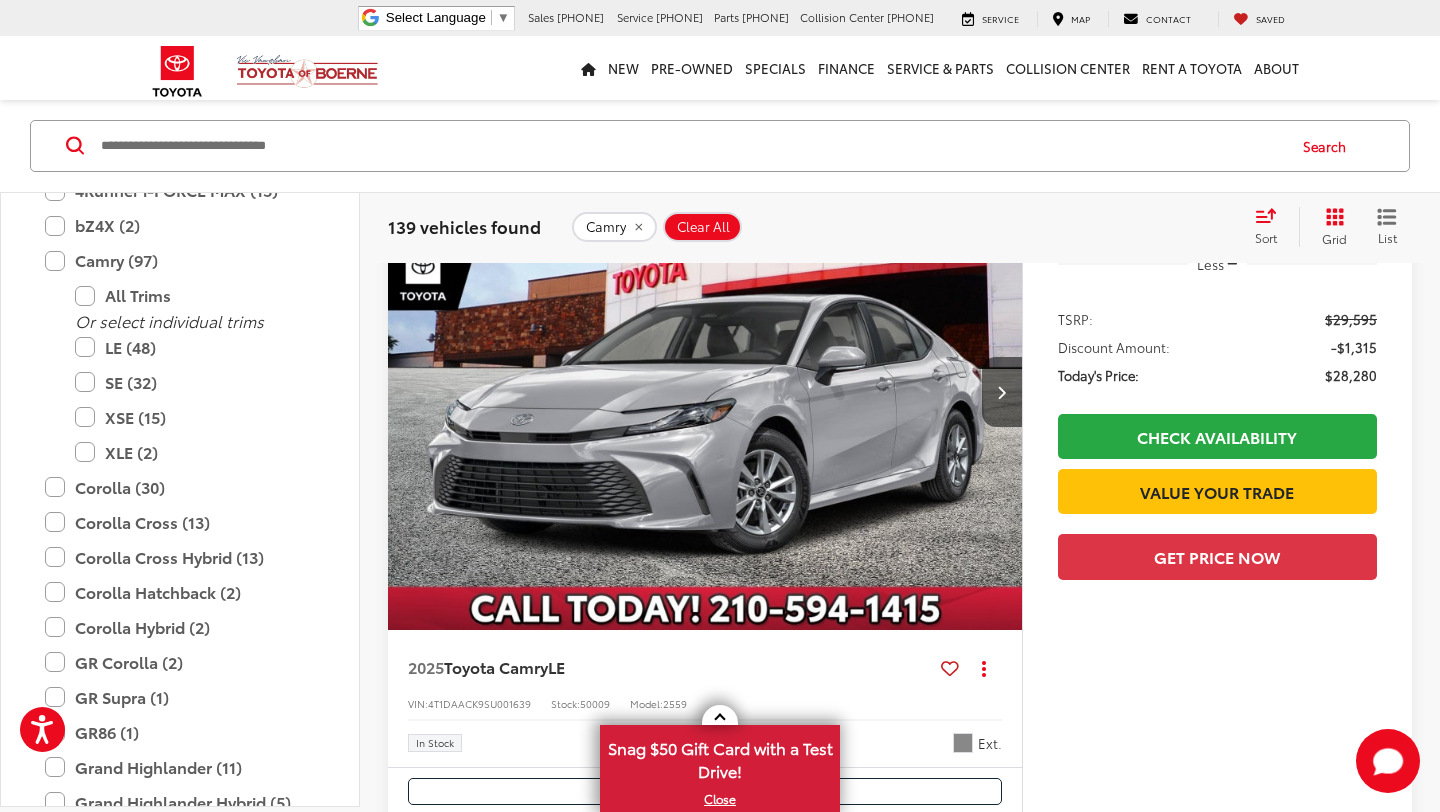 scroll, scrollTop: 1080, scrollLeft: 0, axis: vertical 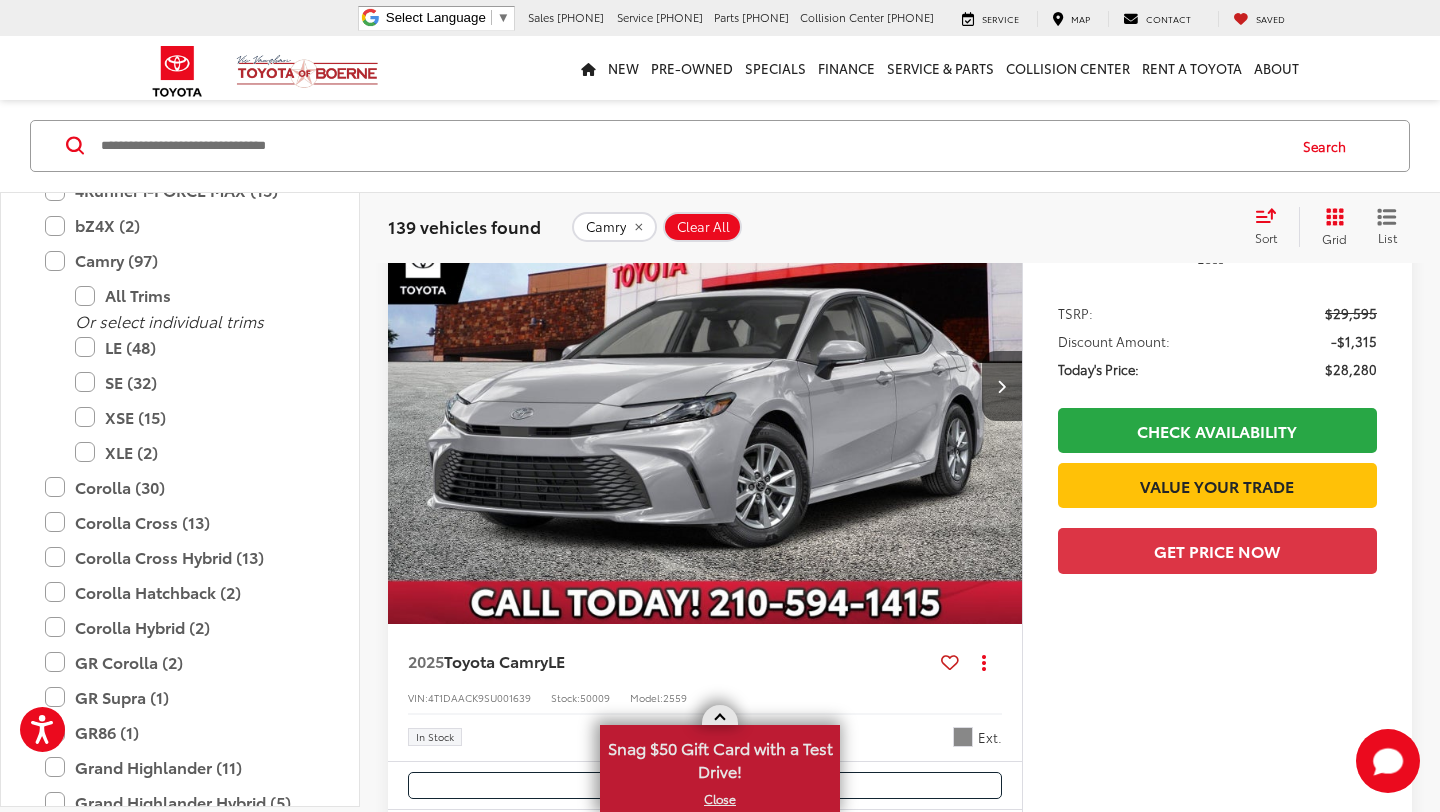 click at bounding box center [720, 716] 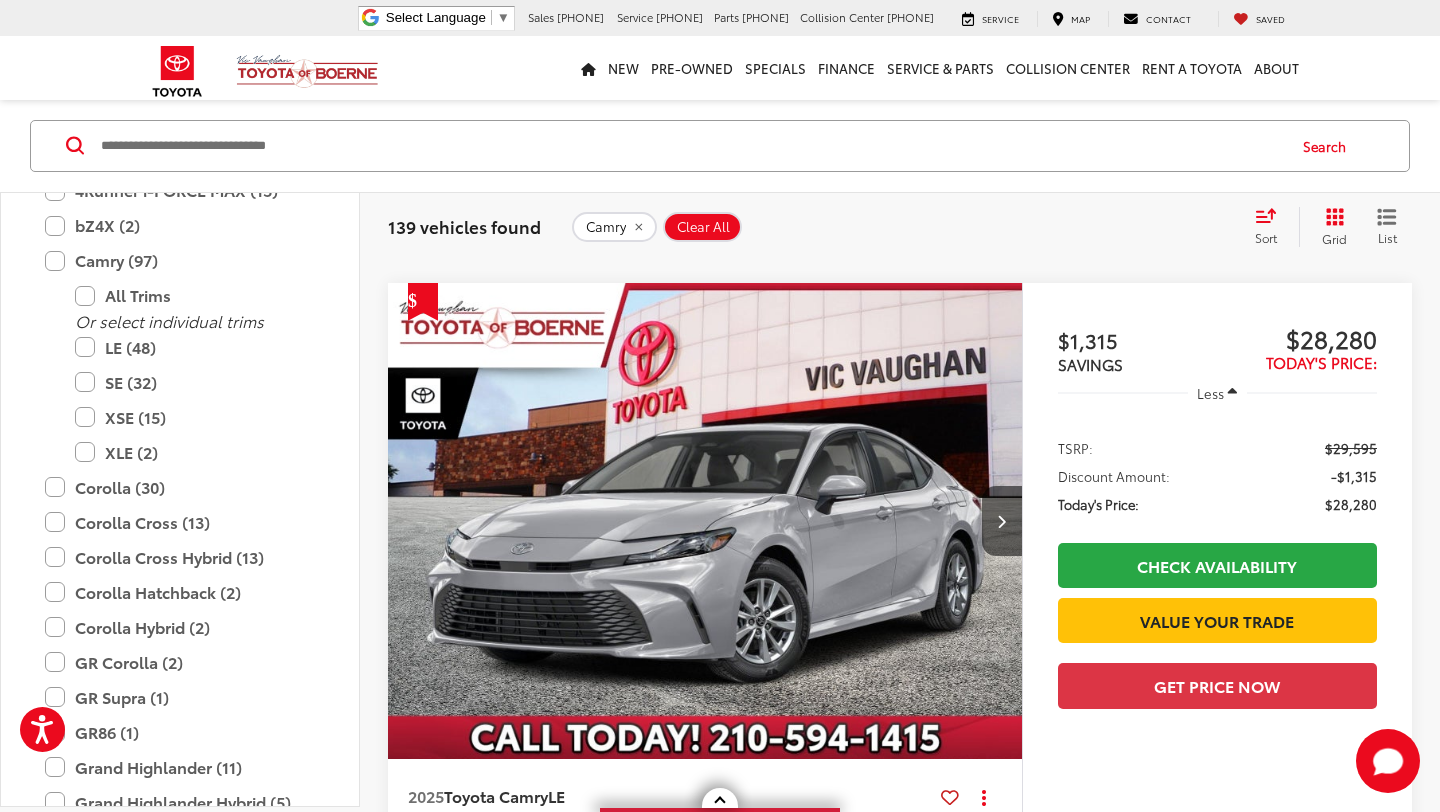 scroll, scrollTop: 938, scrollLeft: 0, axis: vertical 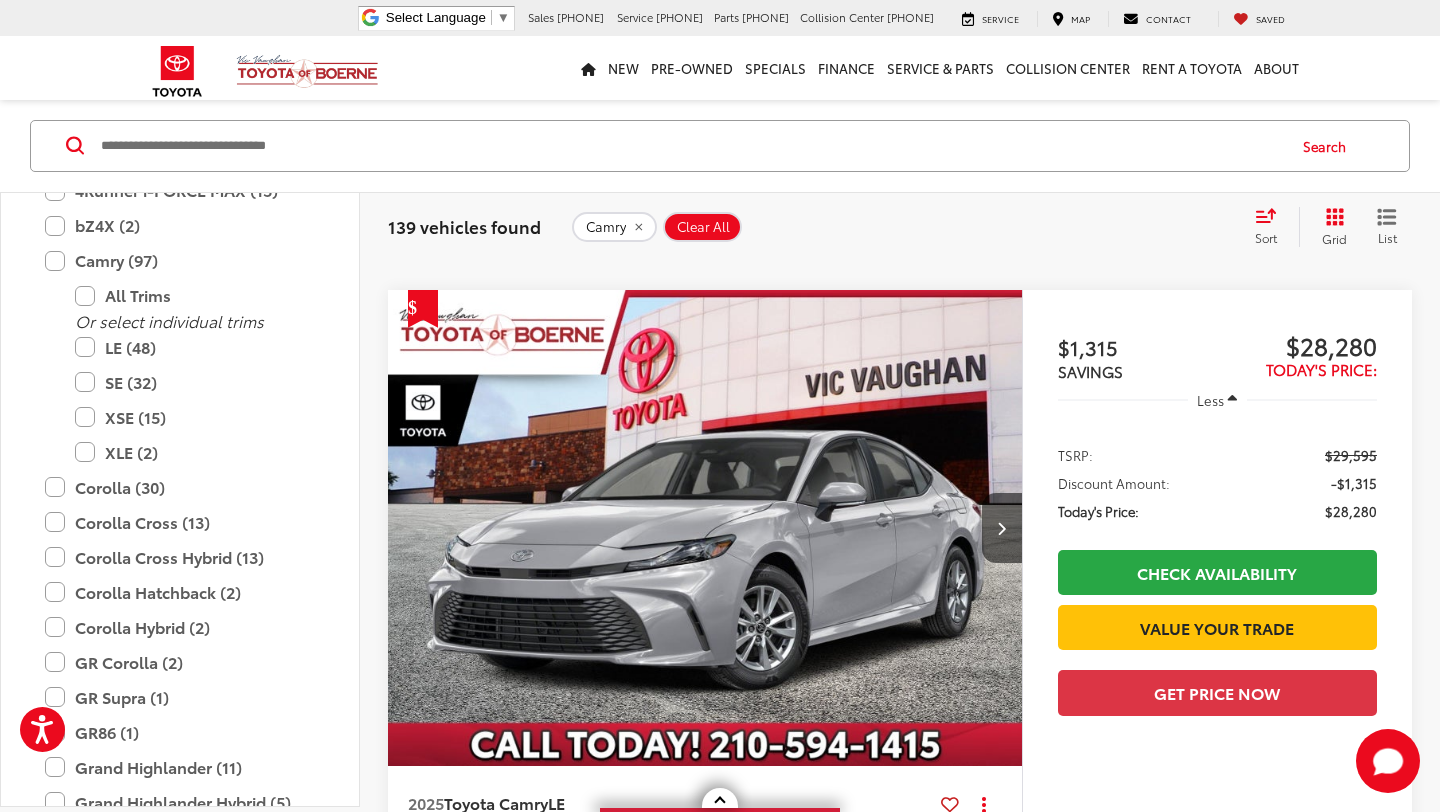 click at bounding box center [705, 529] 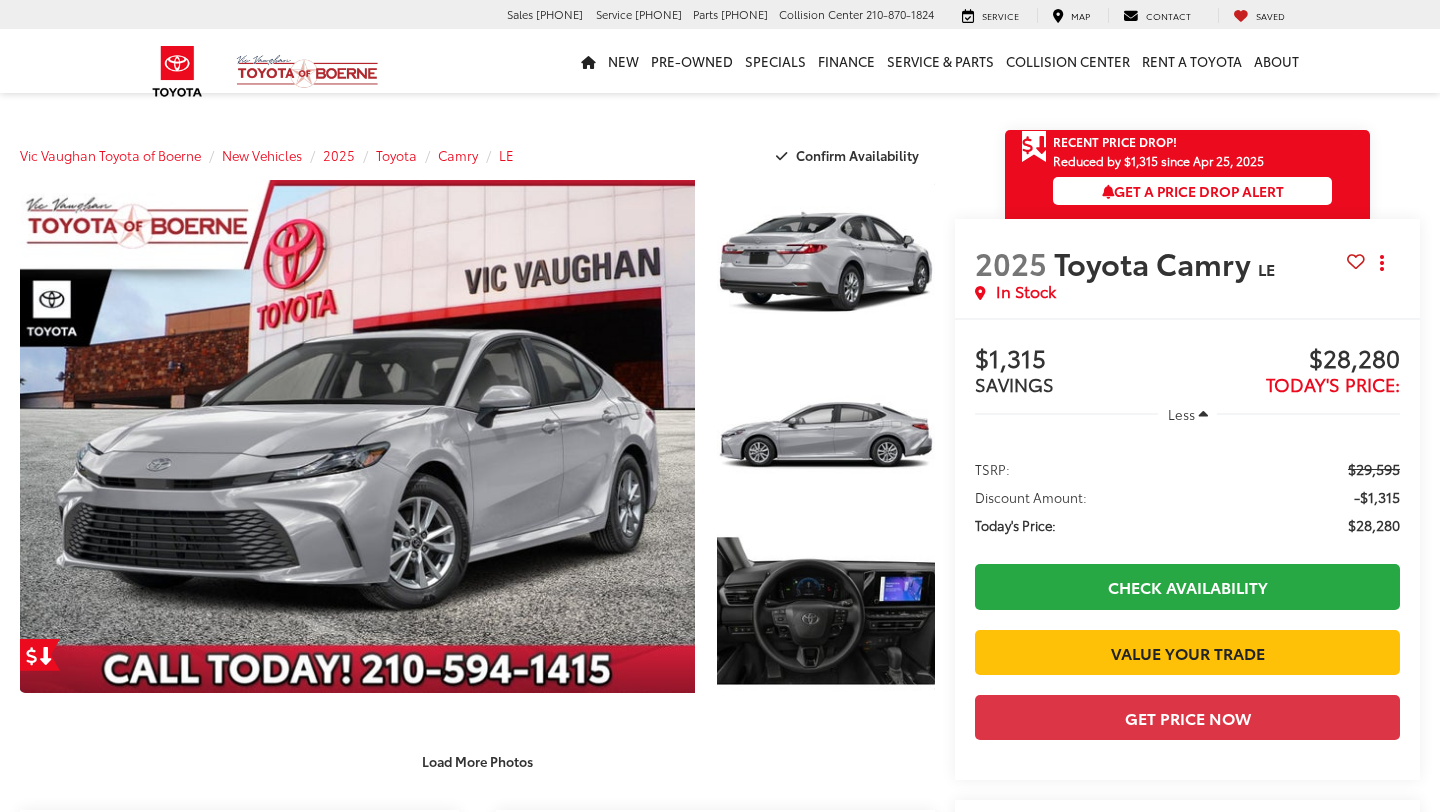 scroll, scrollTop: 0, scrollLeft: 0, axis: both 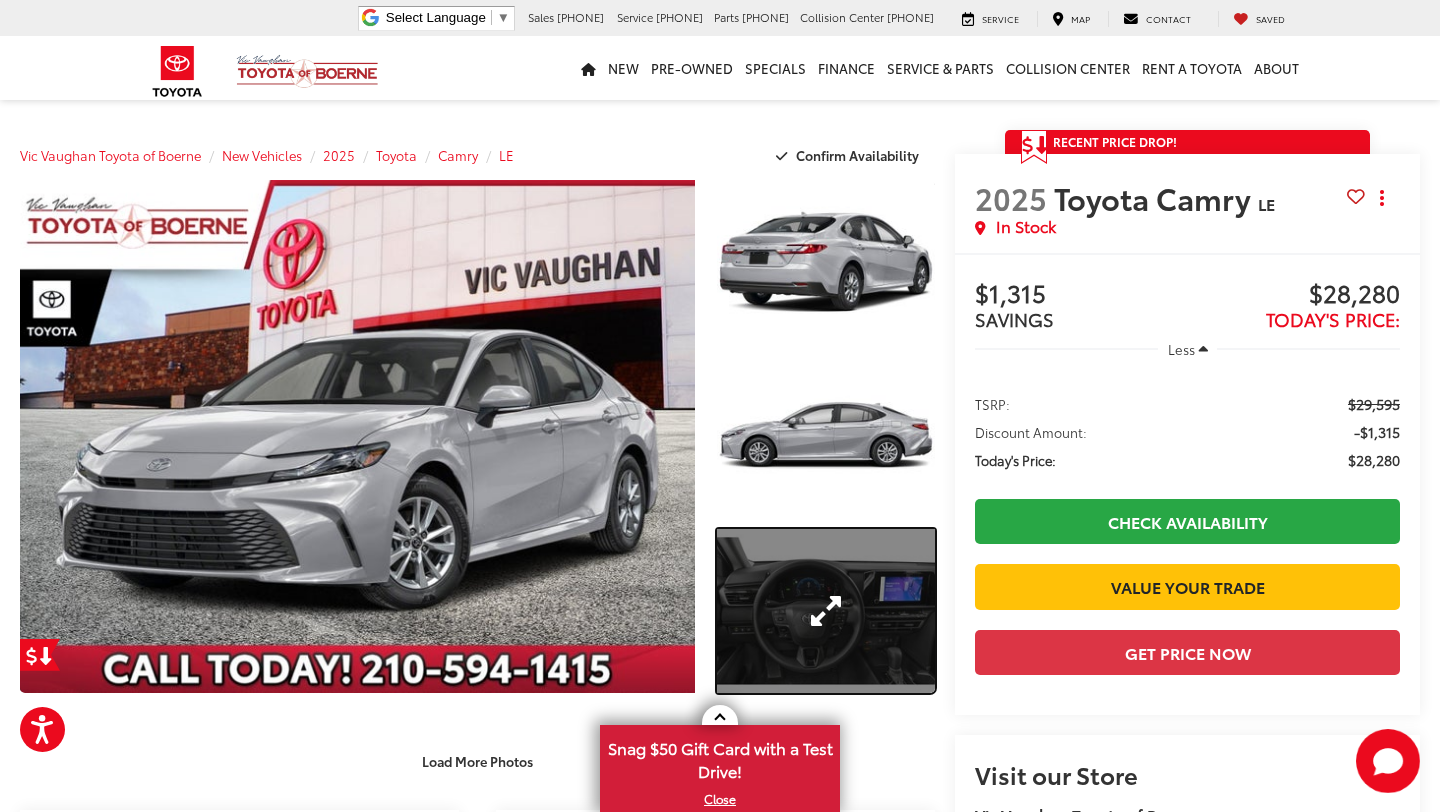 click at bounding box center (826, 611) 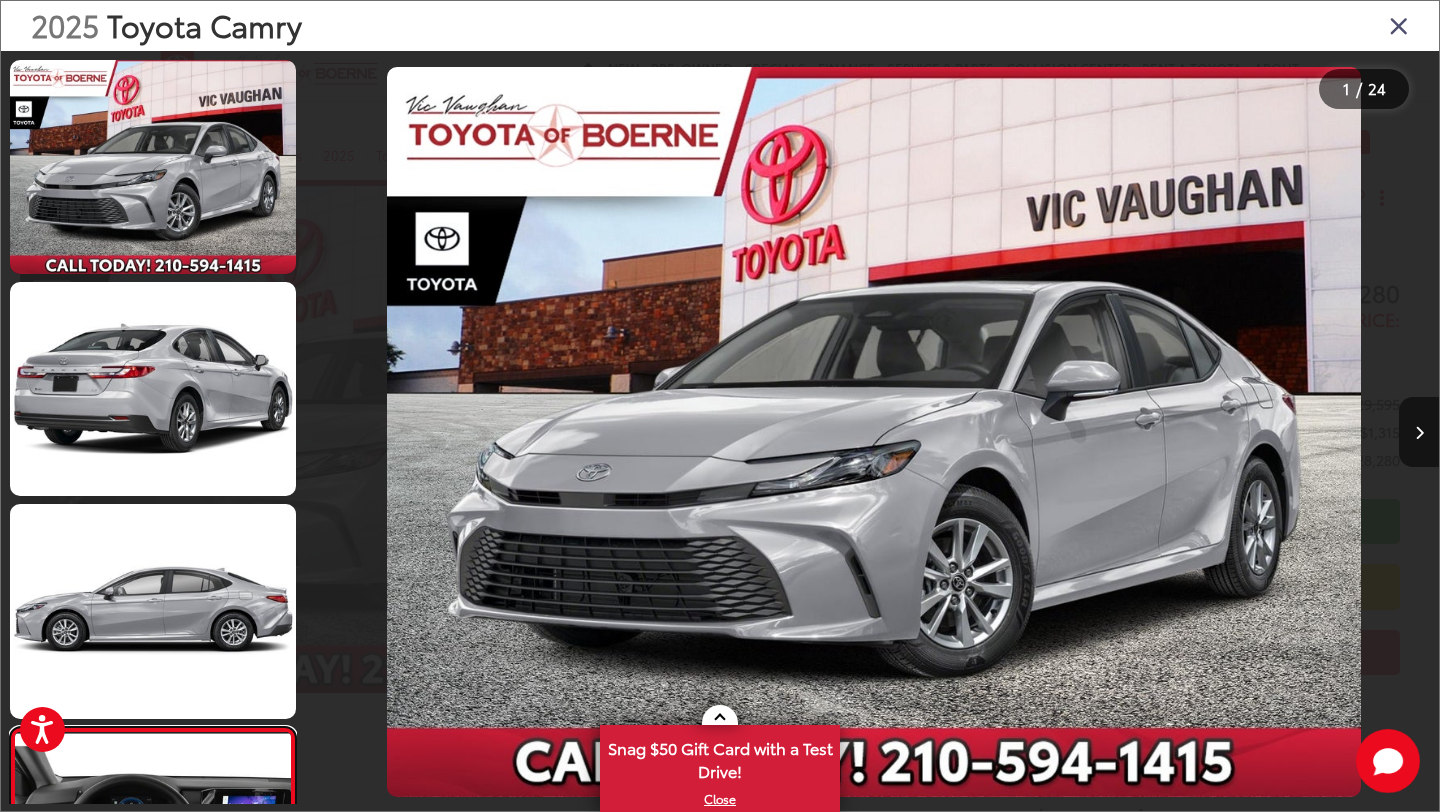 scroll, scrollTop: 153, scrollLeft: 0, axis: vertical 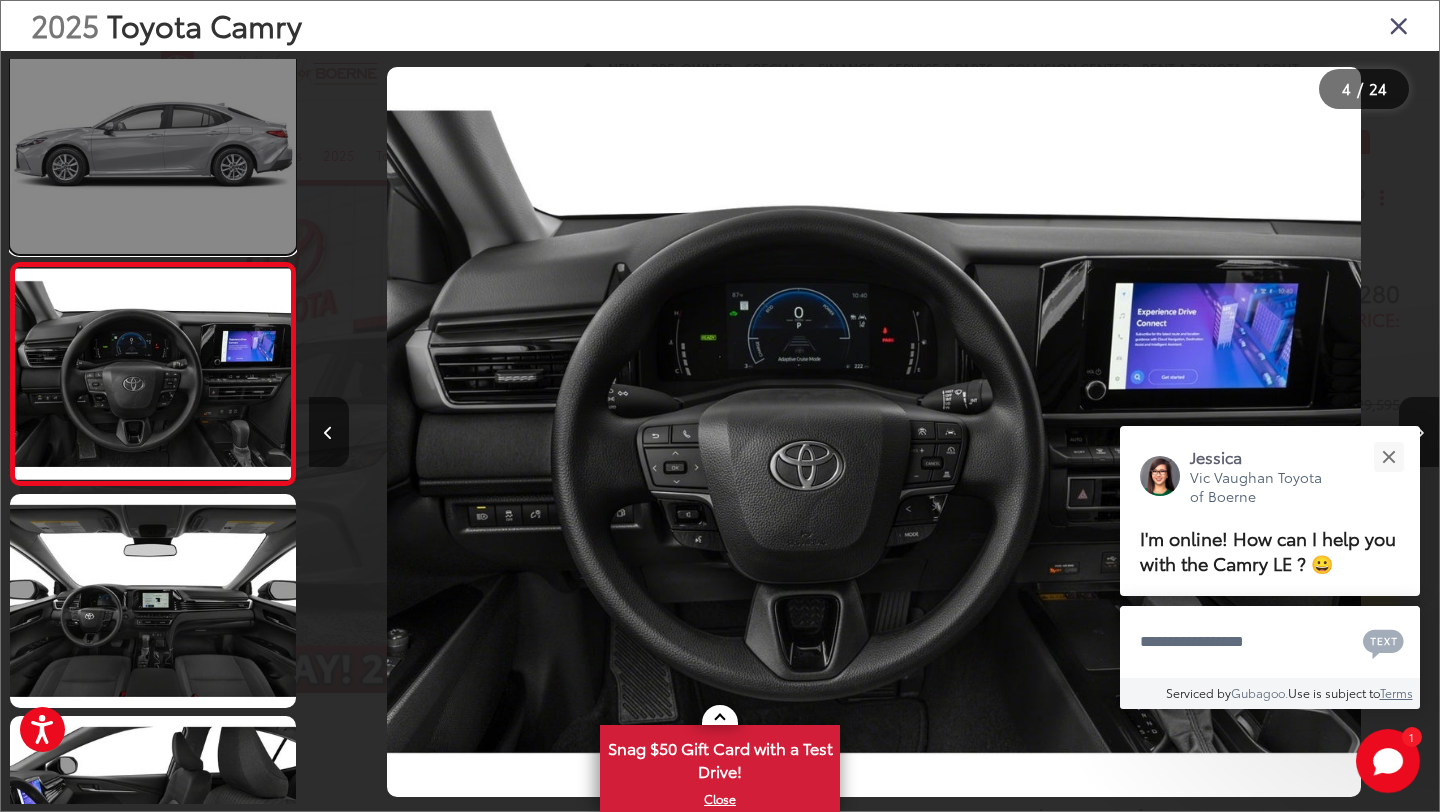 click at bounding box center [153, 146] 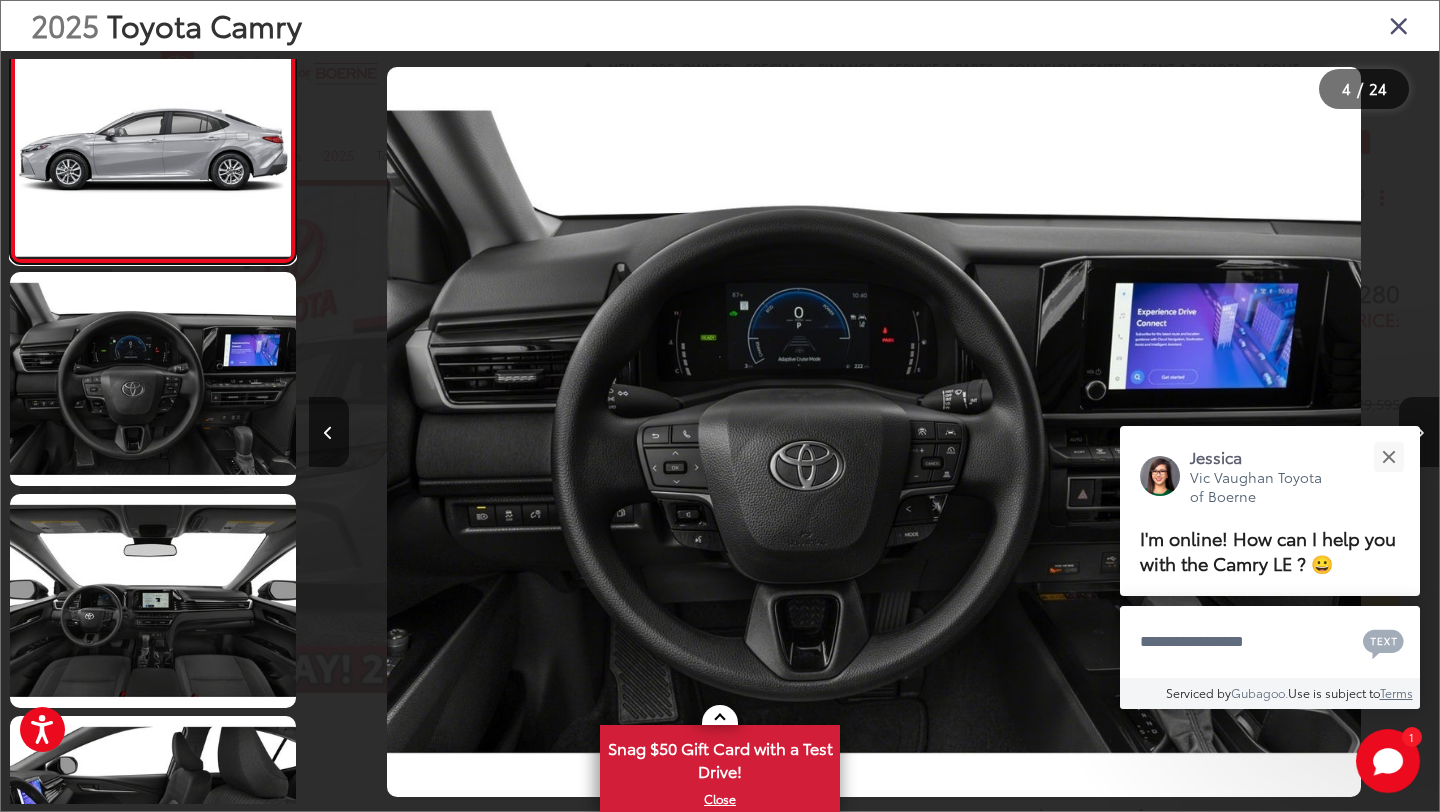 scroll, scrollTop: 445, scrollLeft: 0, axis: vertical 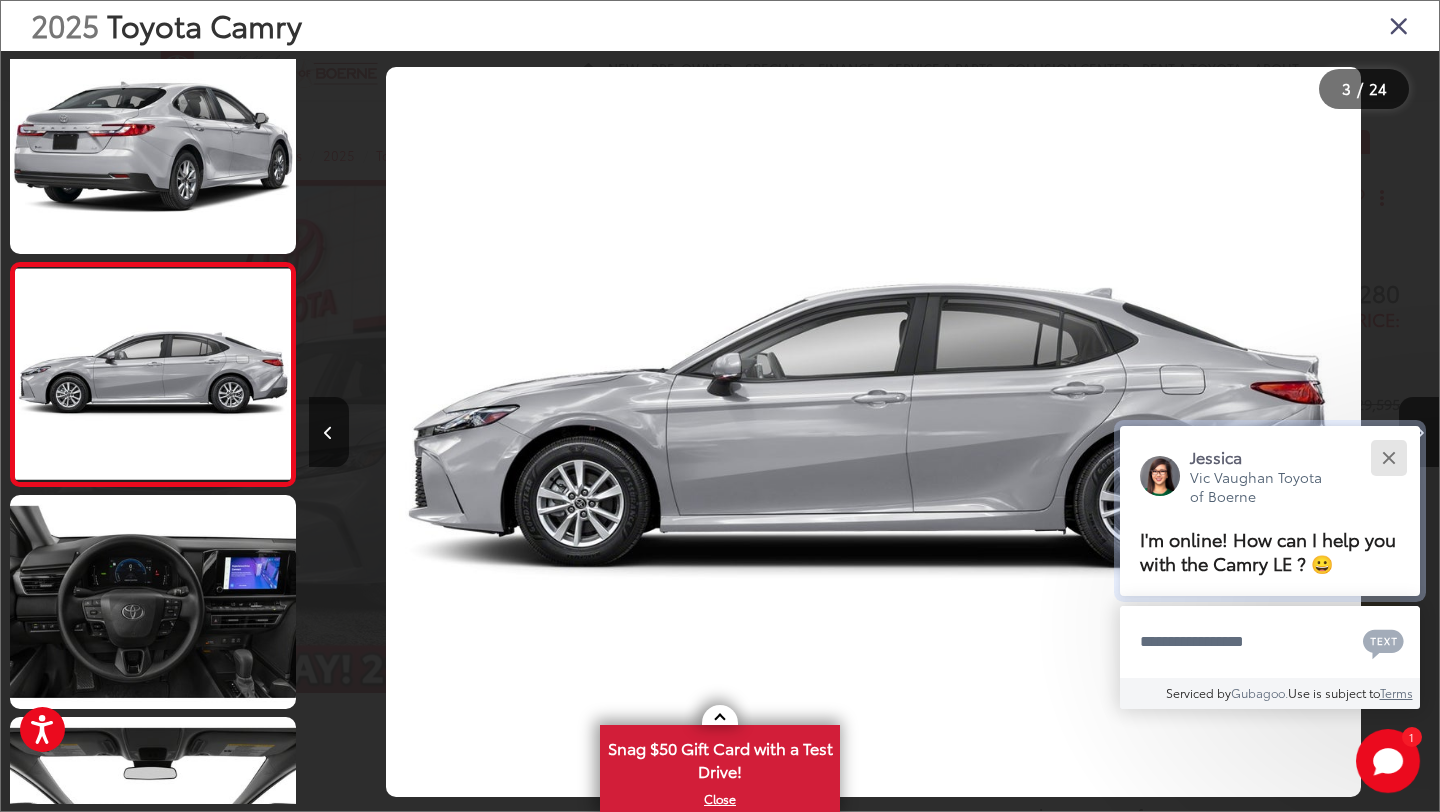 click at bounding box center [1388, 457] 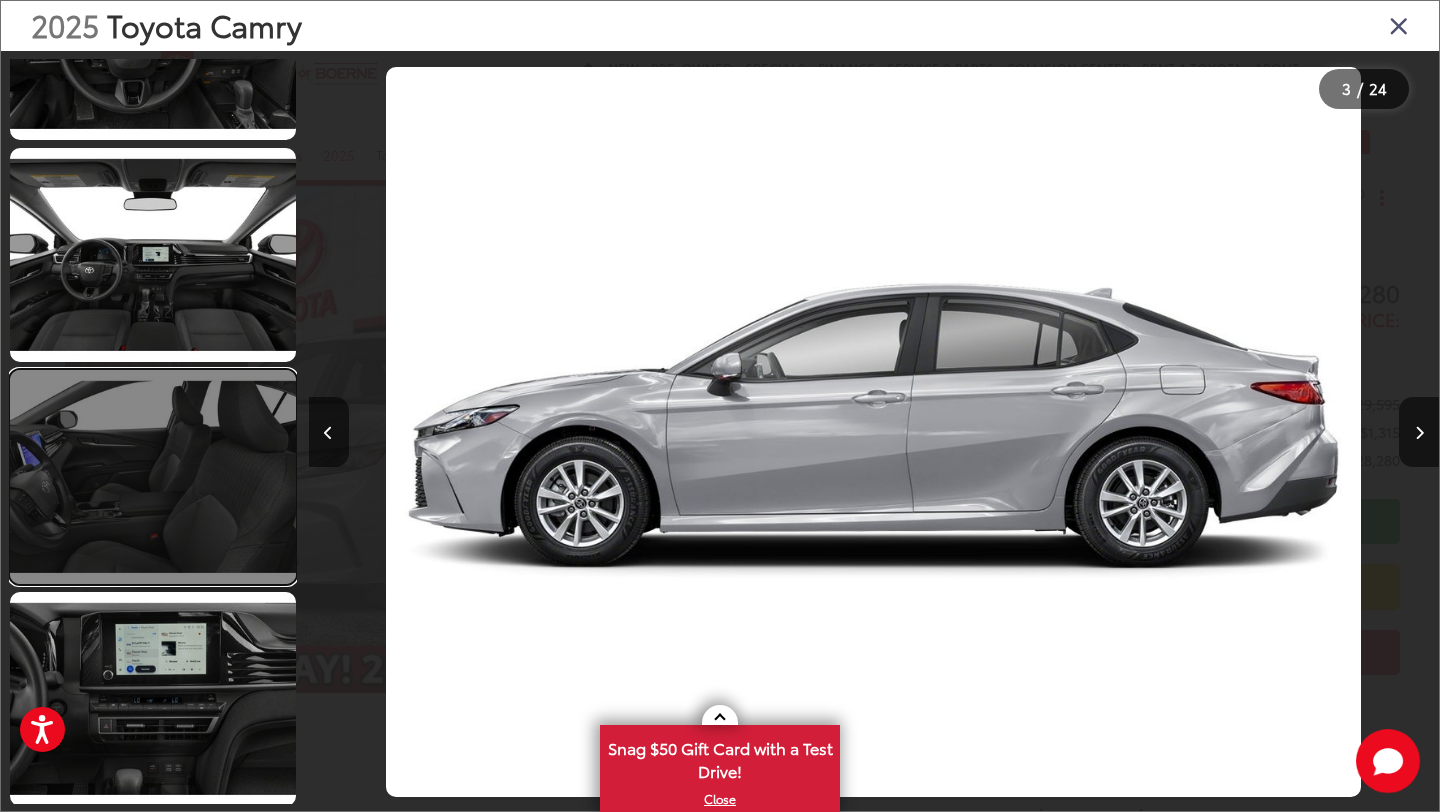 click at bounding box center (153, 477) 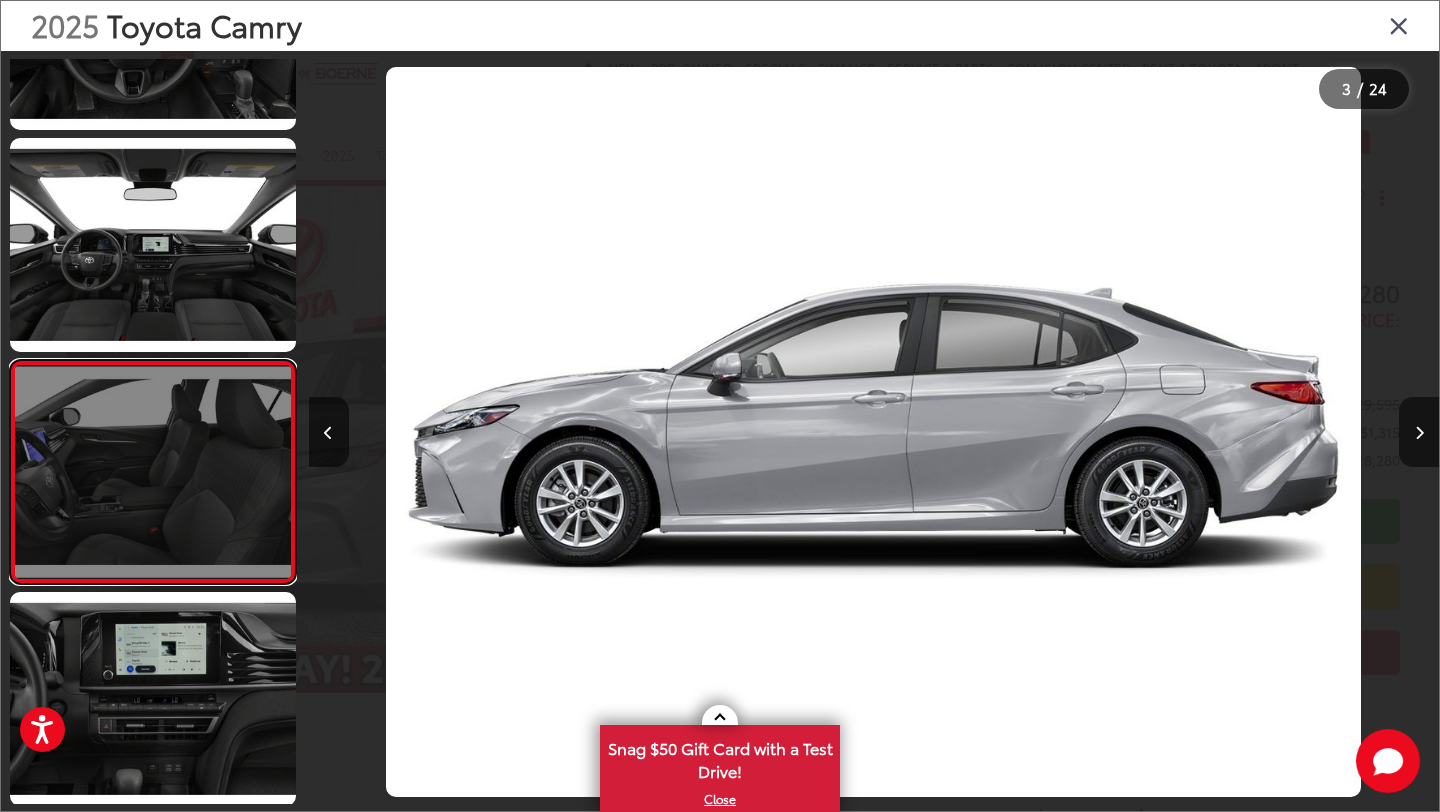 scroll, scrollTop: 895, scrollLeft: 0, axis: vertical 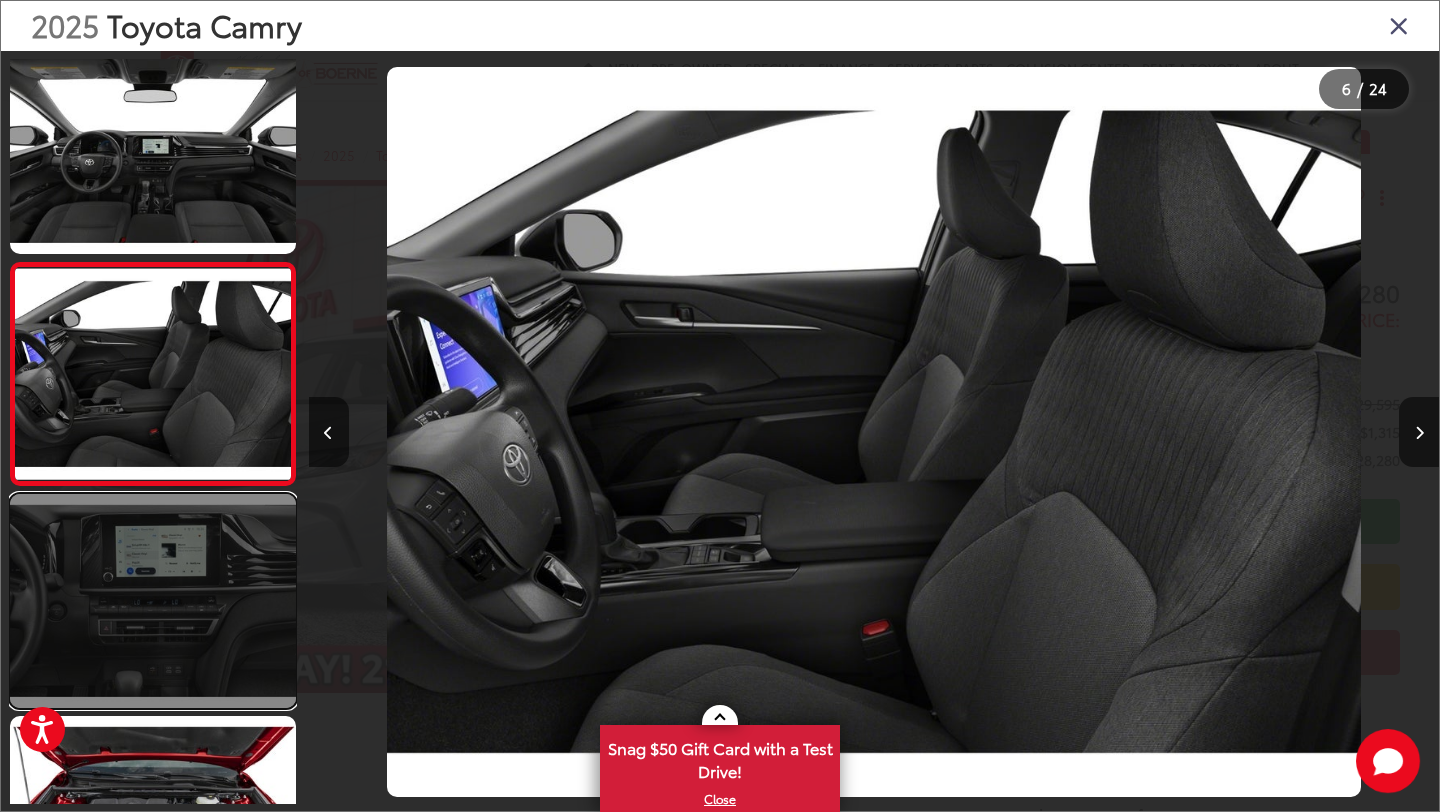 click at bounding box center (153, 601) 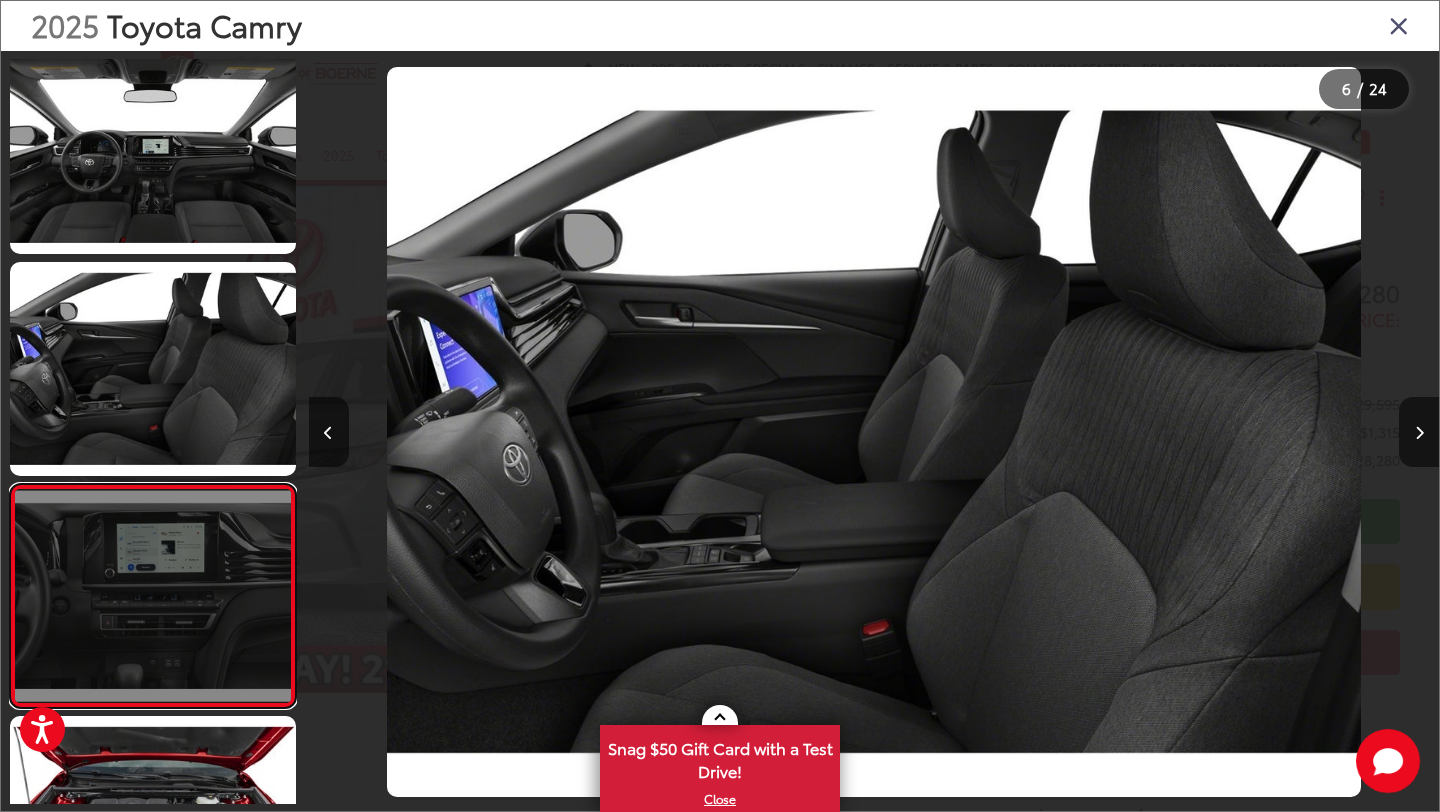 scroll, scrollTop: 0, scrollLeft: 5914, axis: horizontal 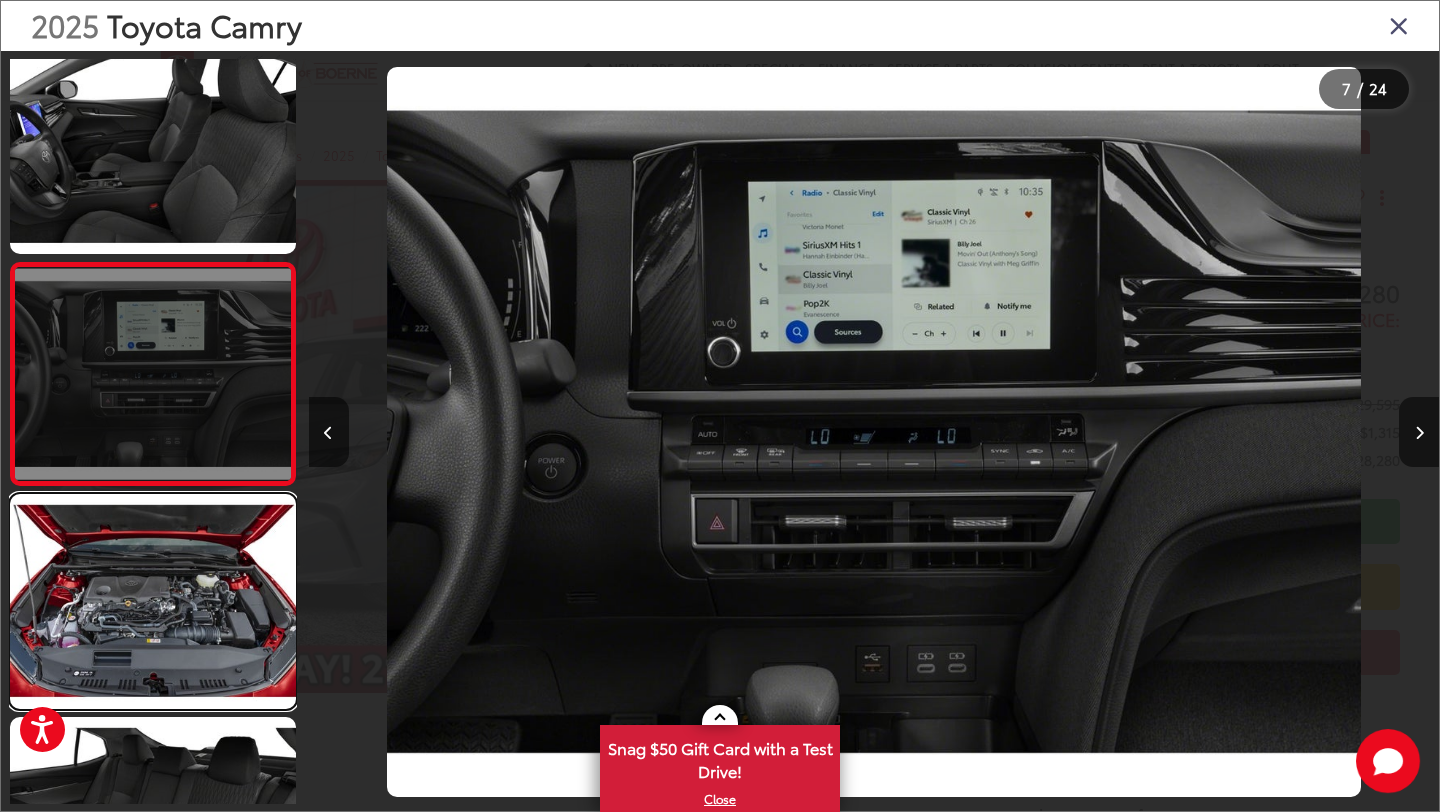 click at bounding box center [153, 601] 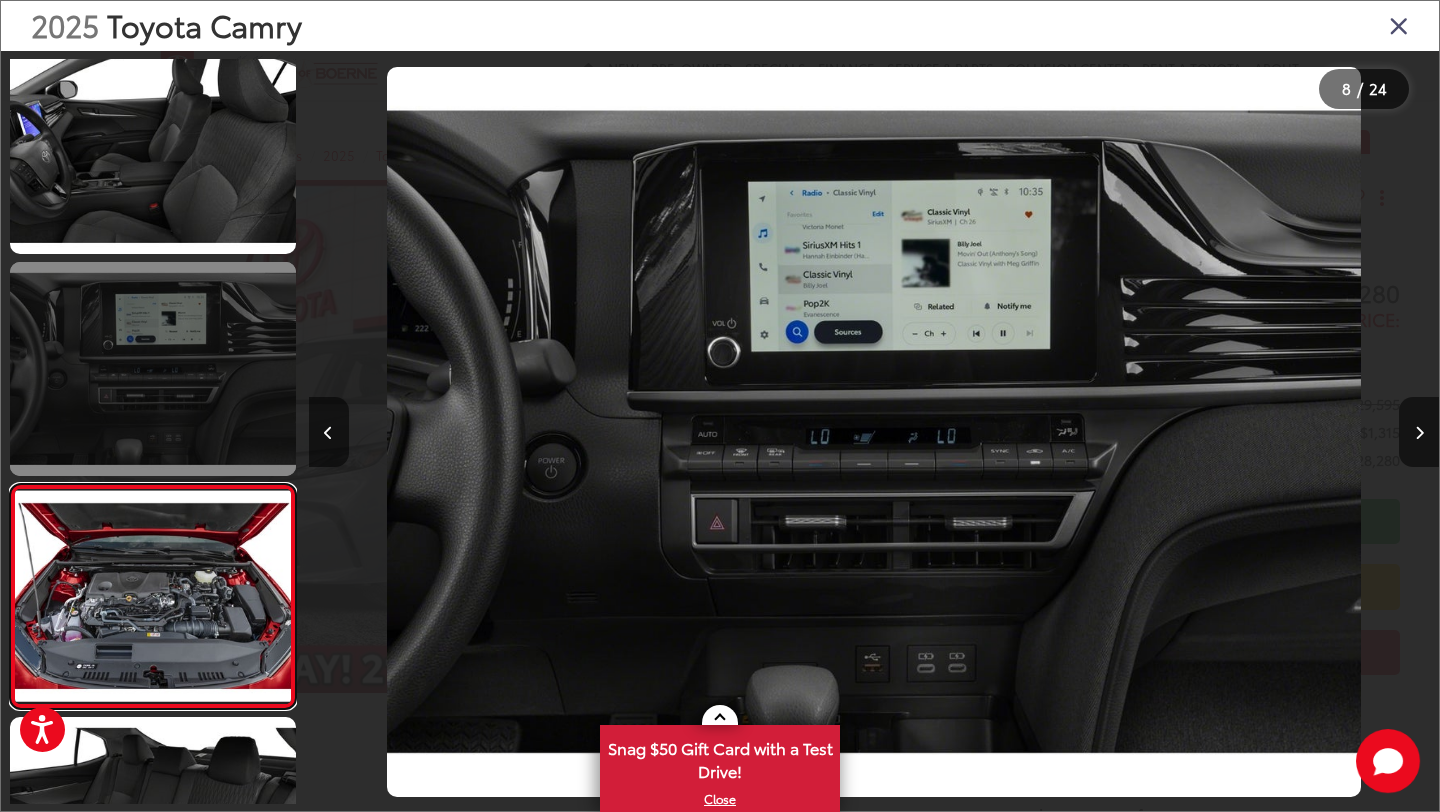scroll 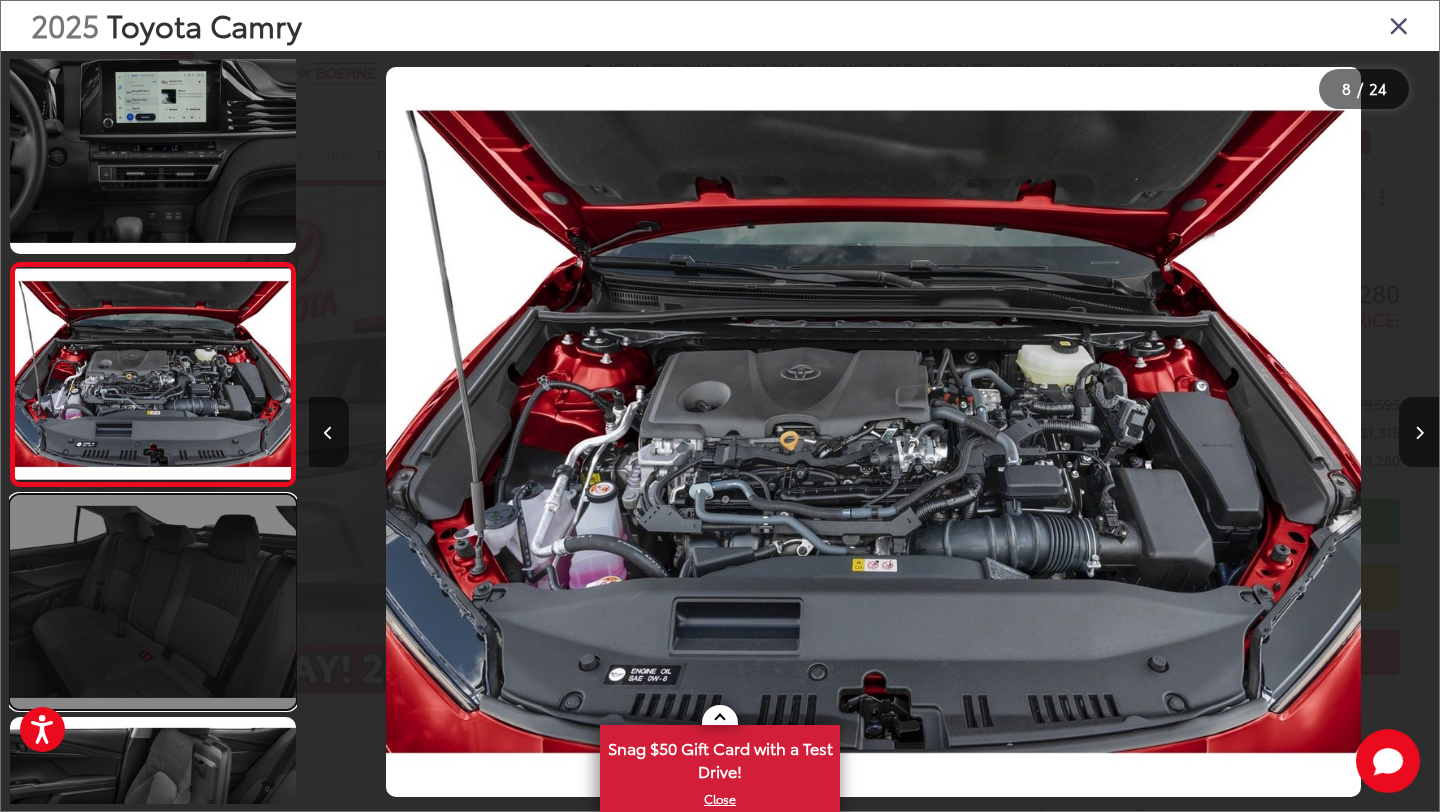 click at bounding box center [153, 602] 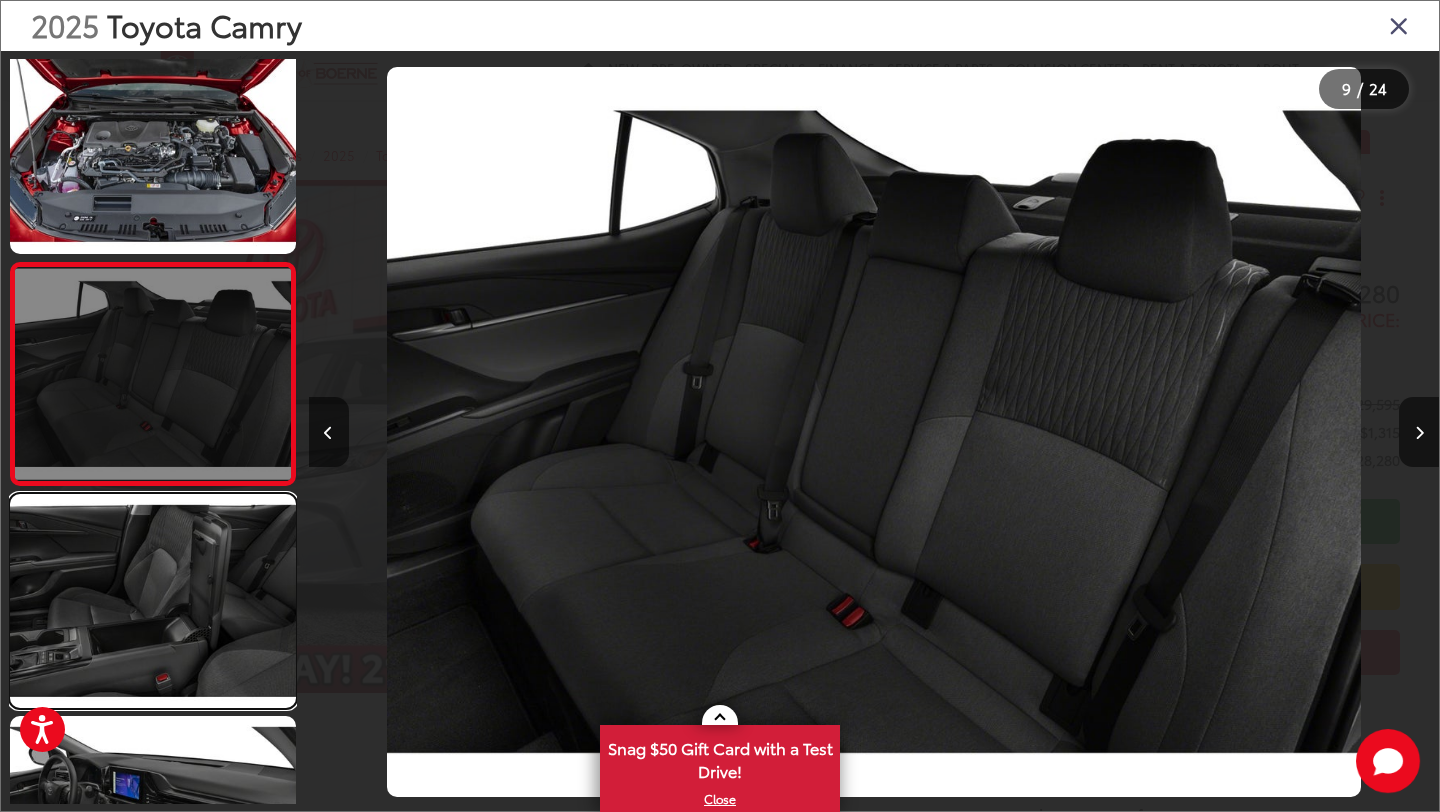 click at bounding box center [153, 601] 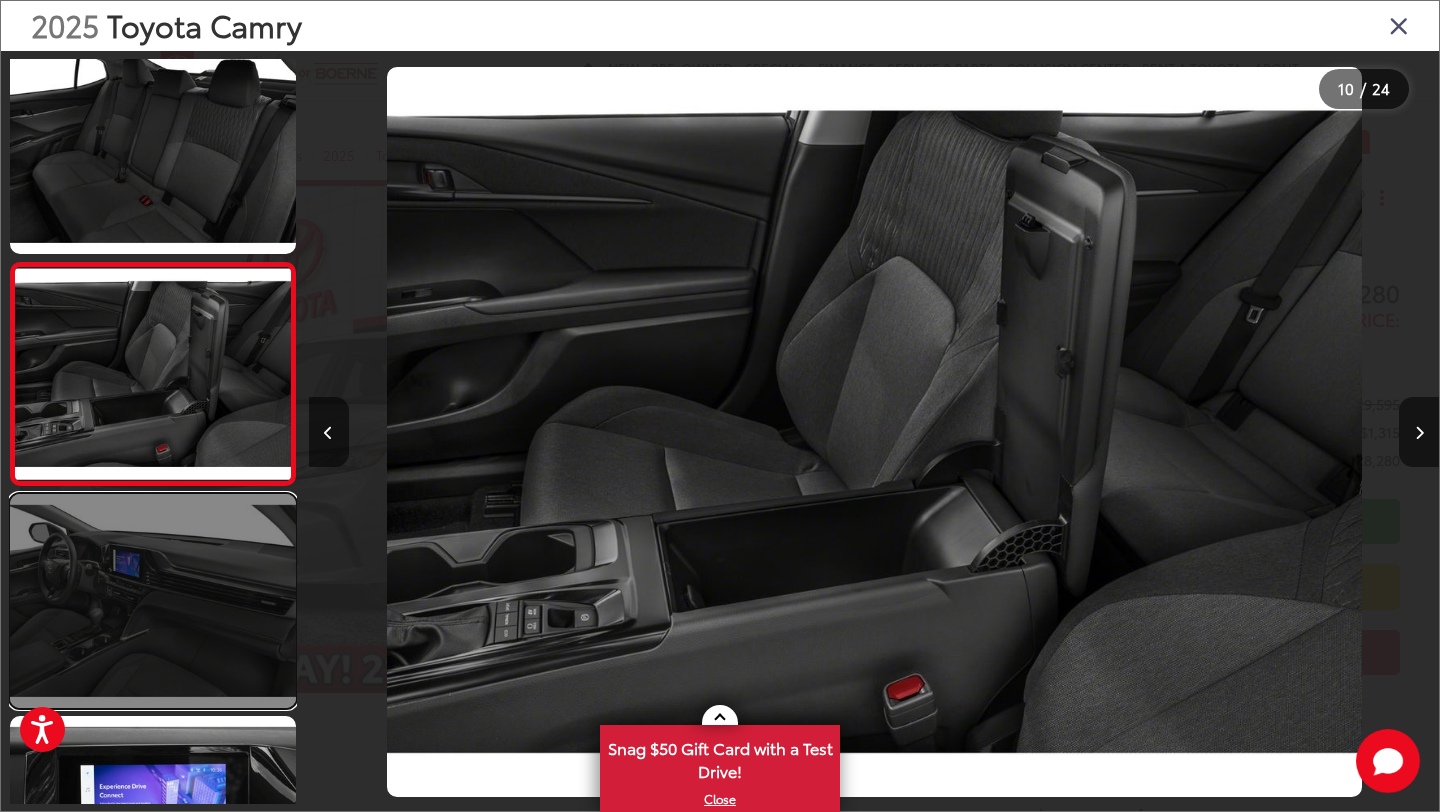 click at bounding box center [153, 601] 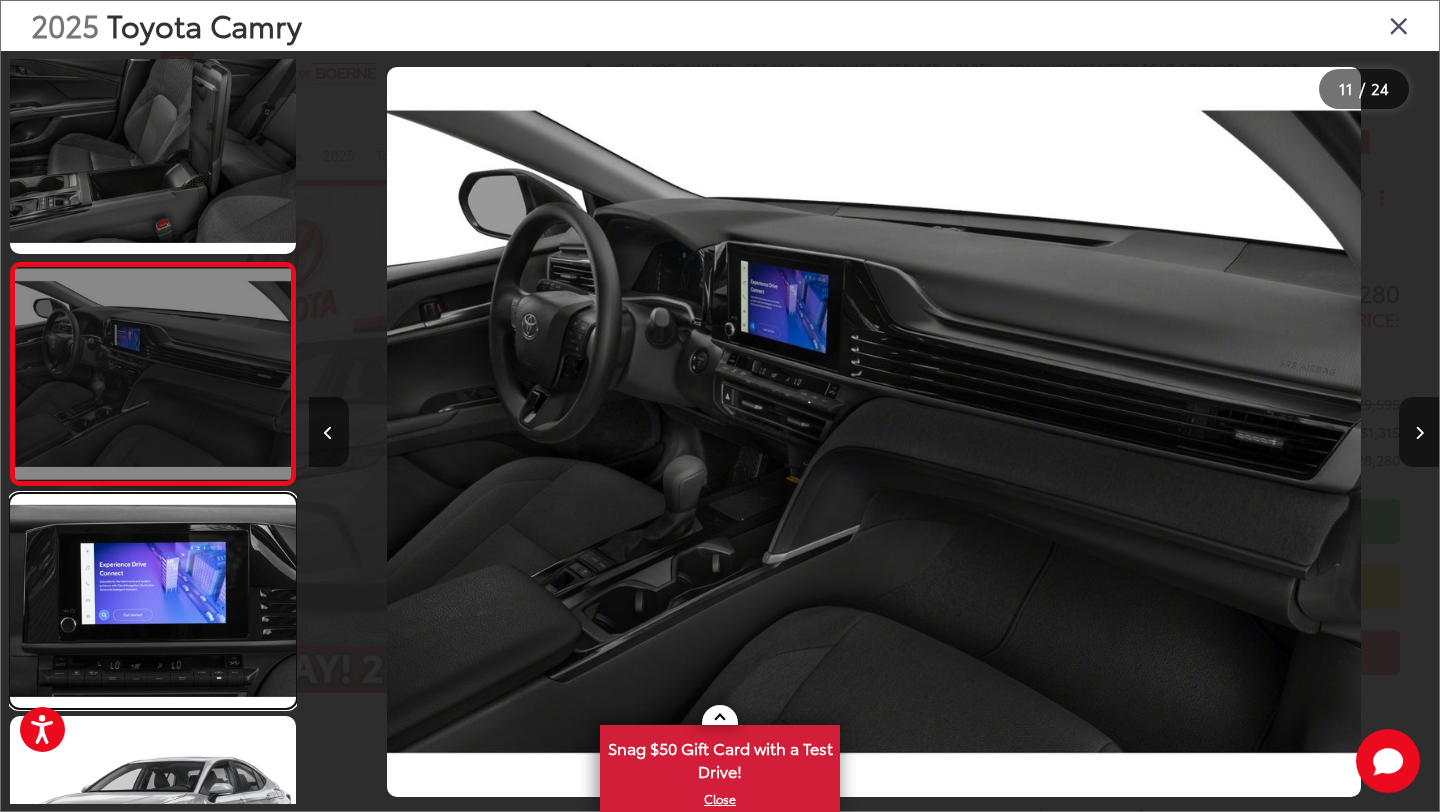 click at bounding box center [153, 601] 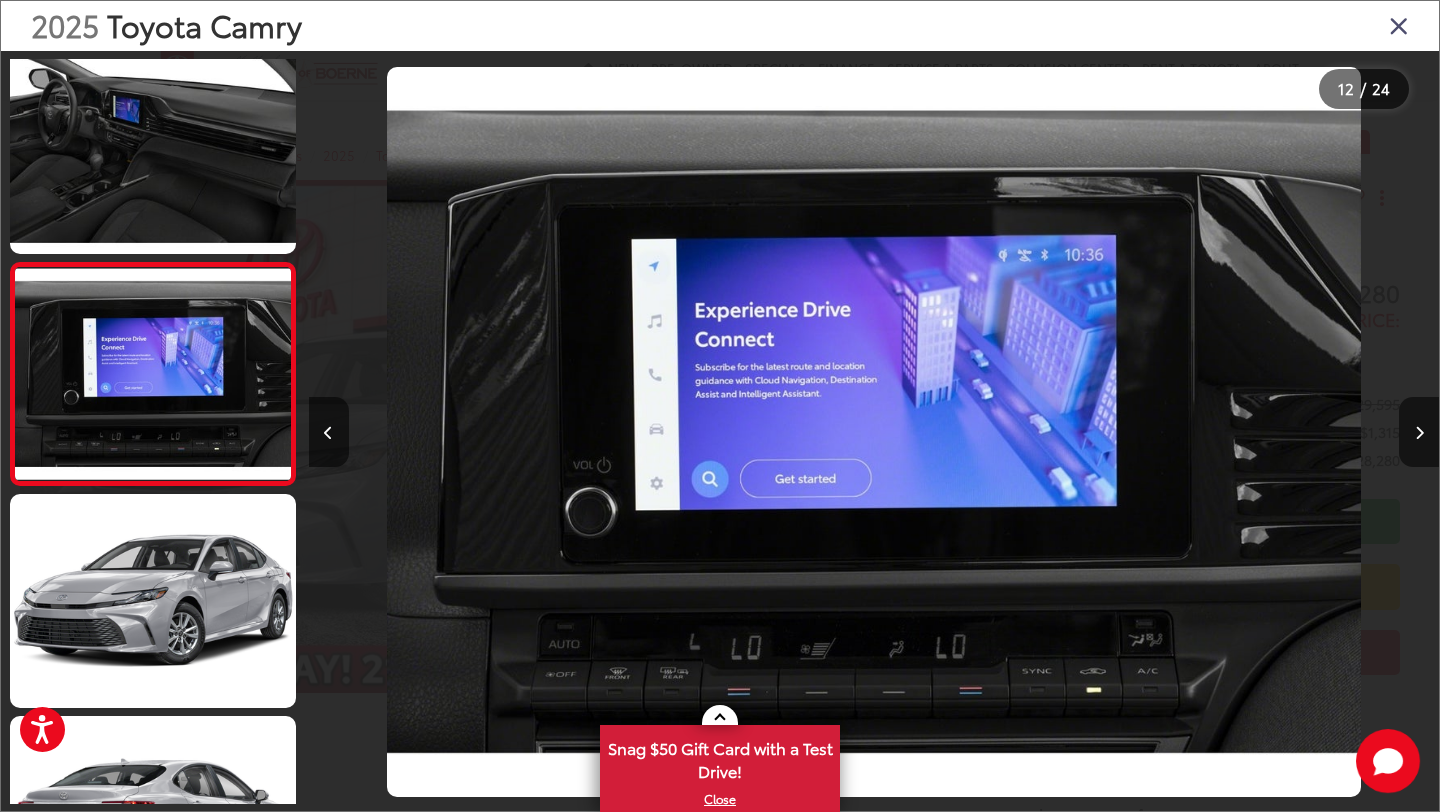 click at bounding box center (1399, 25) 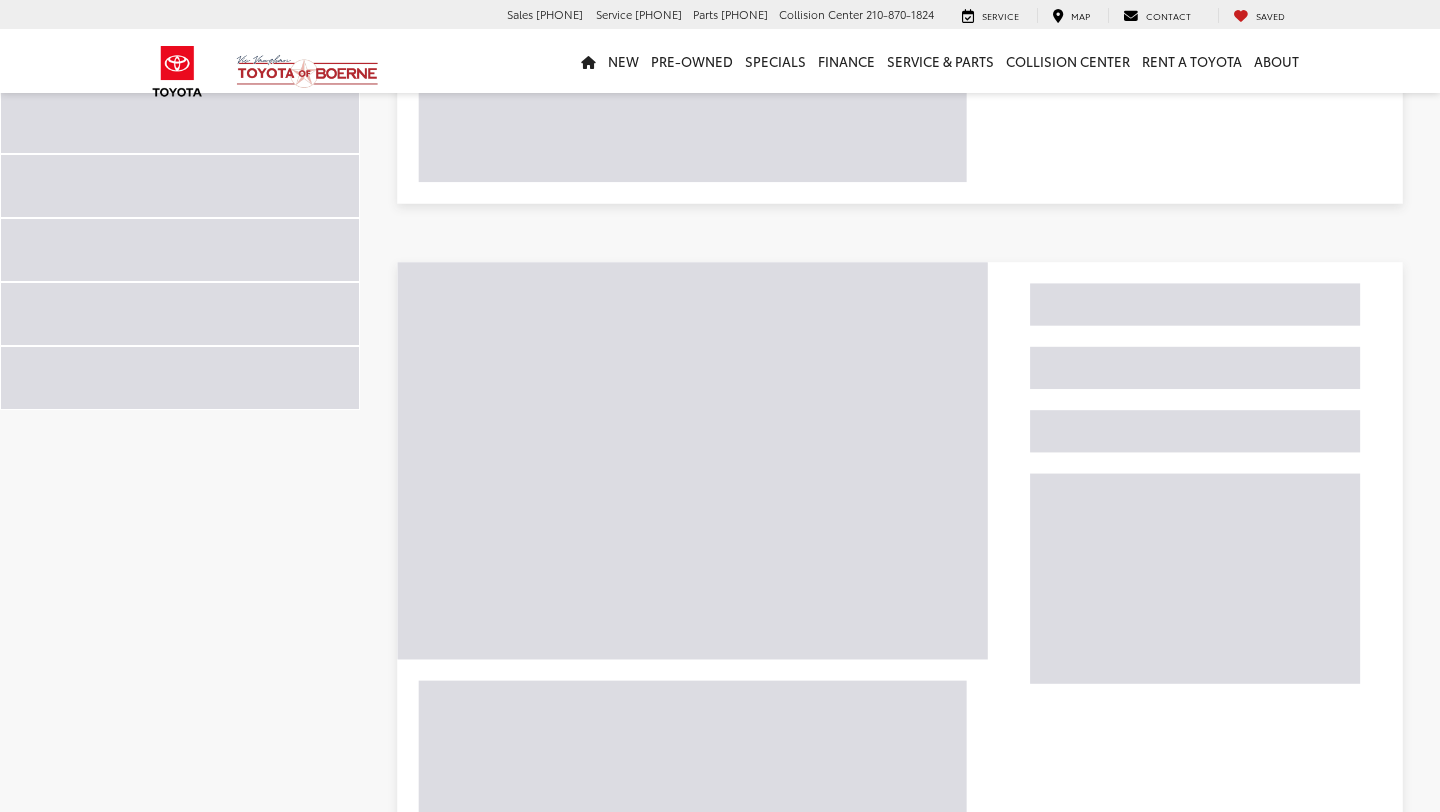 scroll, scrollTop: 938, scrollLeft: 0, axis: vertical 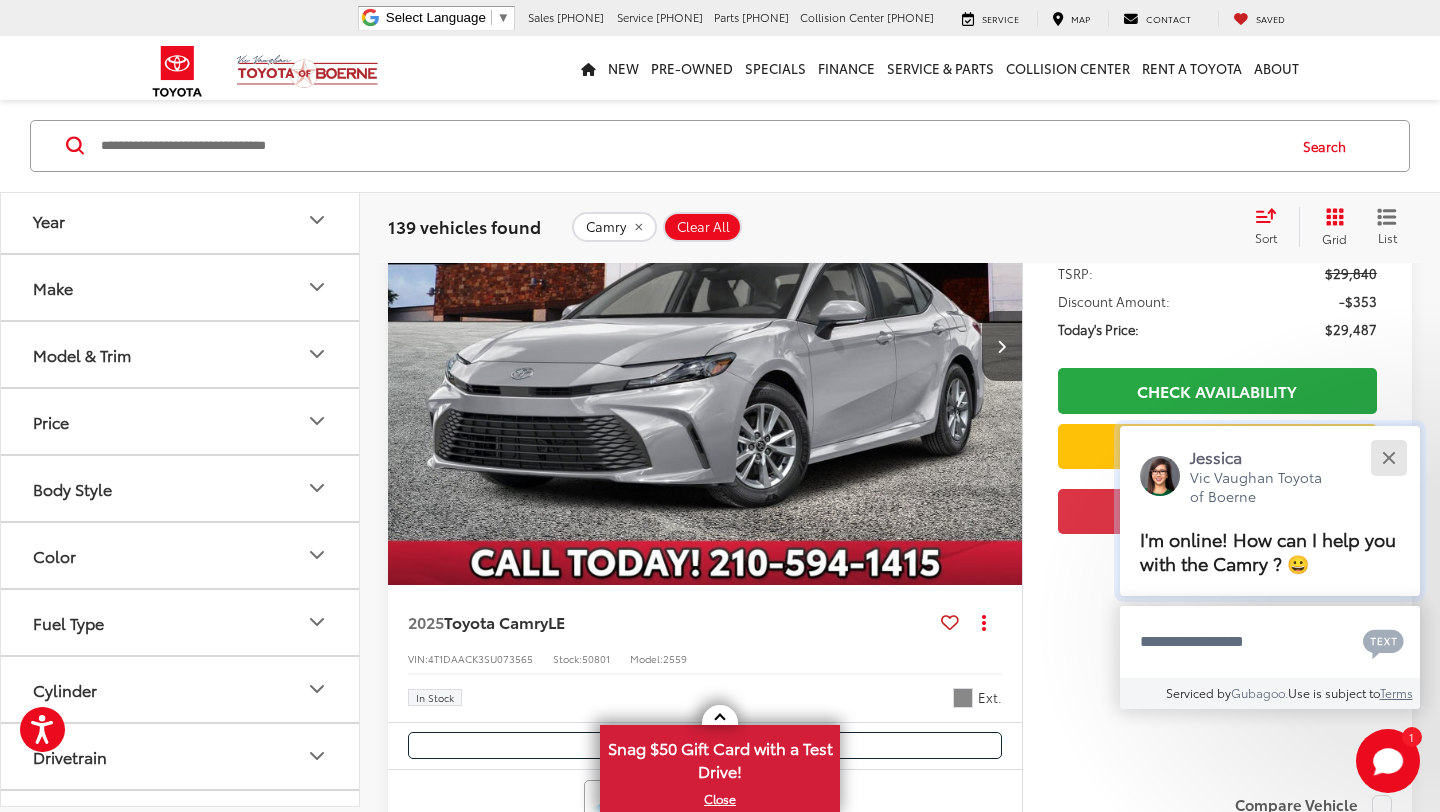 click at bounding box center [1388, 457] 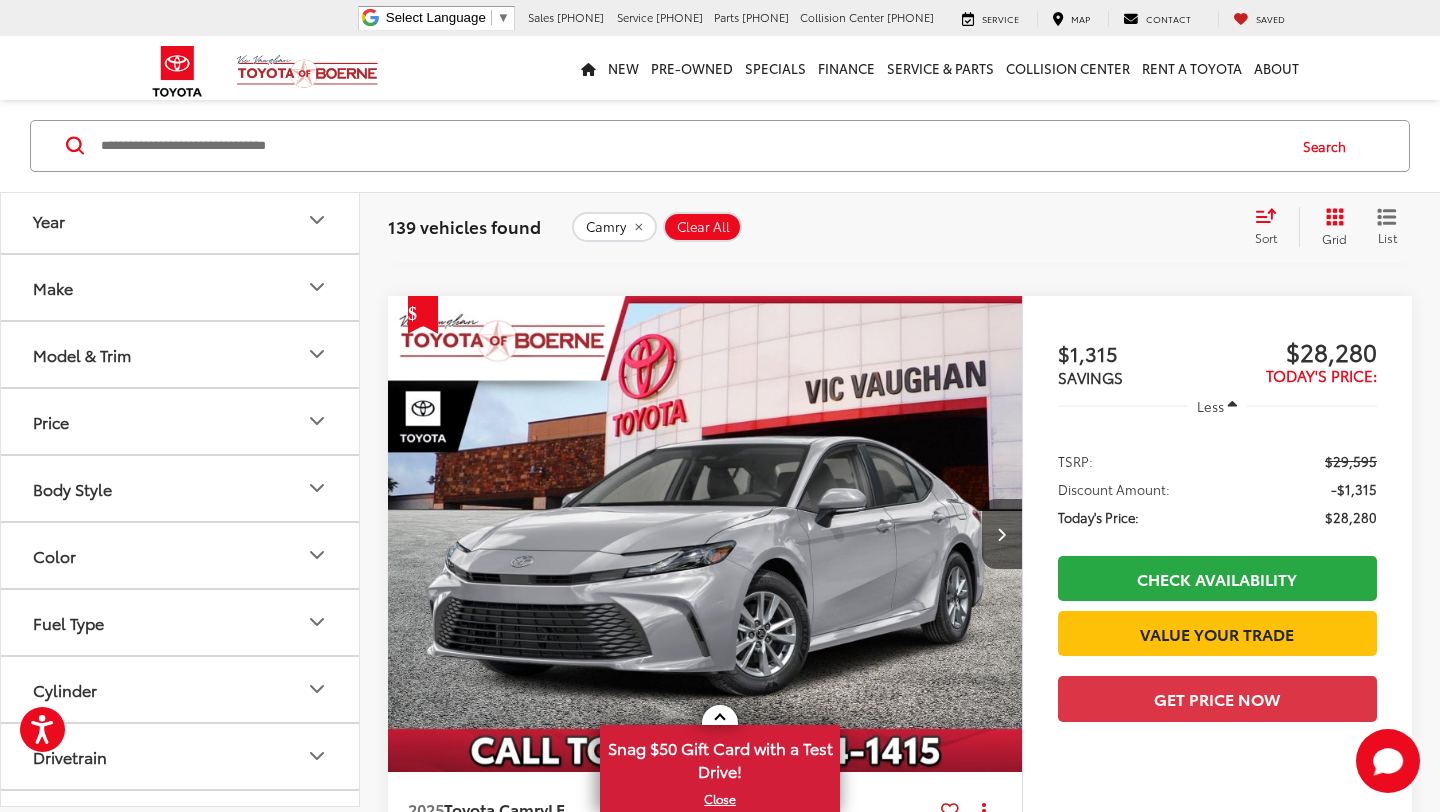 scroll, scrollTop: 1095, scrollLeft: 0, axis: vertical 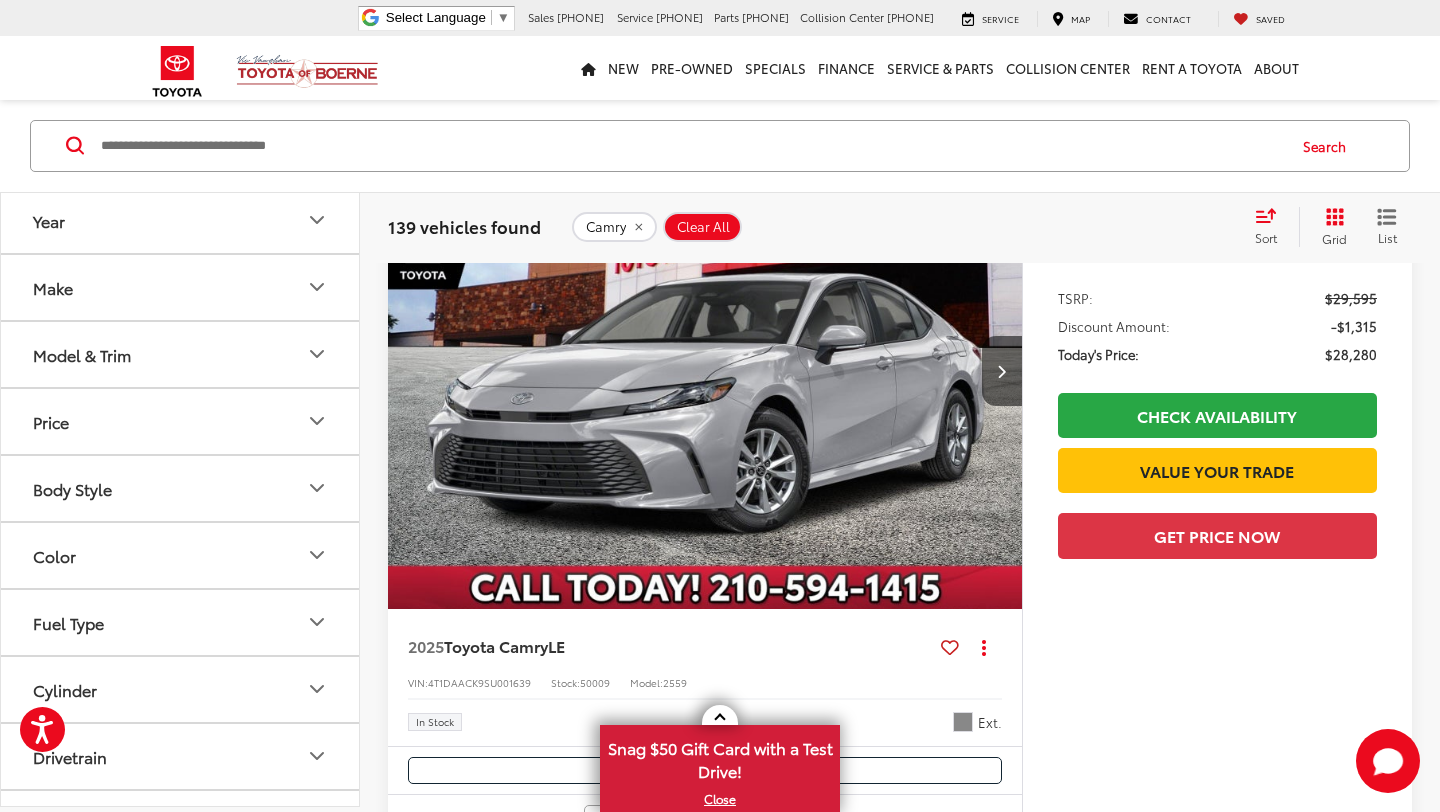 click at bounding box center (705, 372) 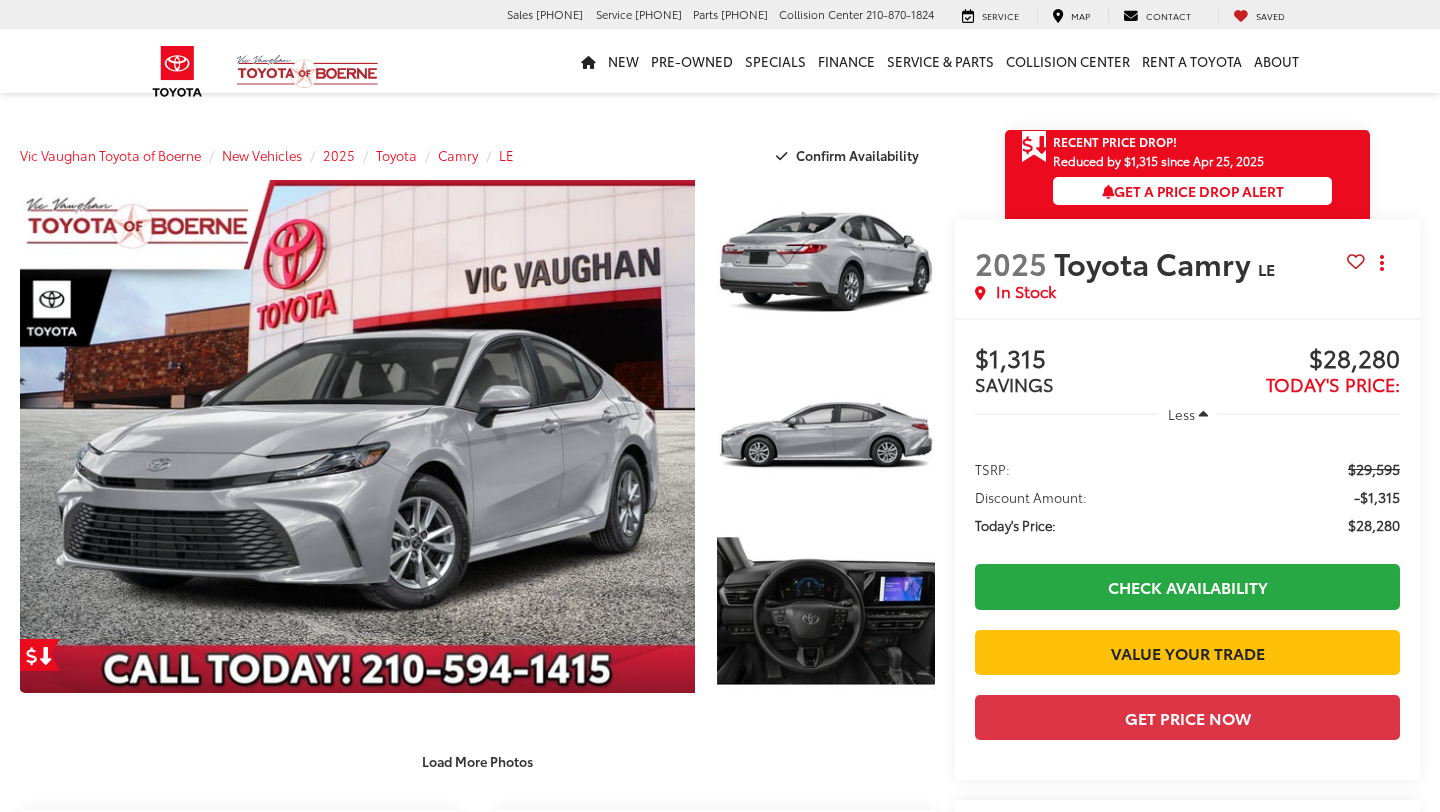 scroll, scrollTop: 0, scrollLeft: 0, axis: both 